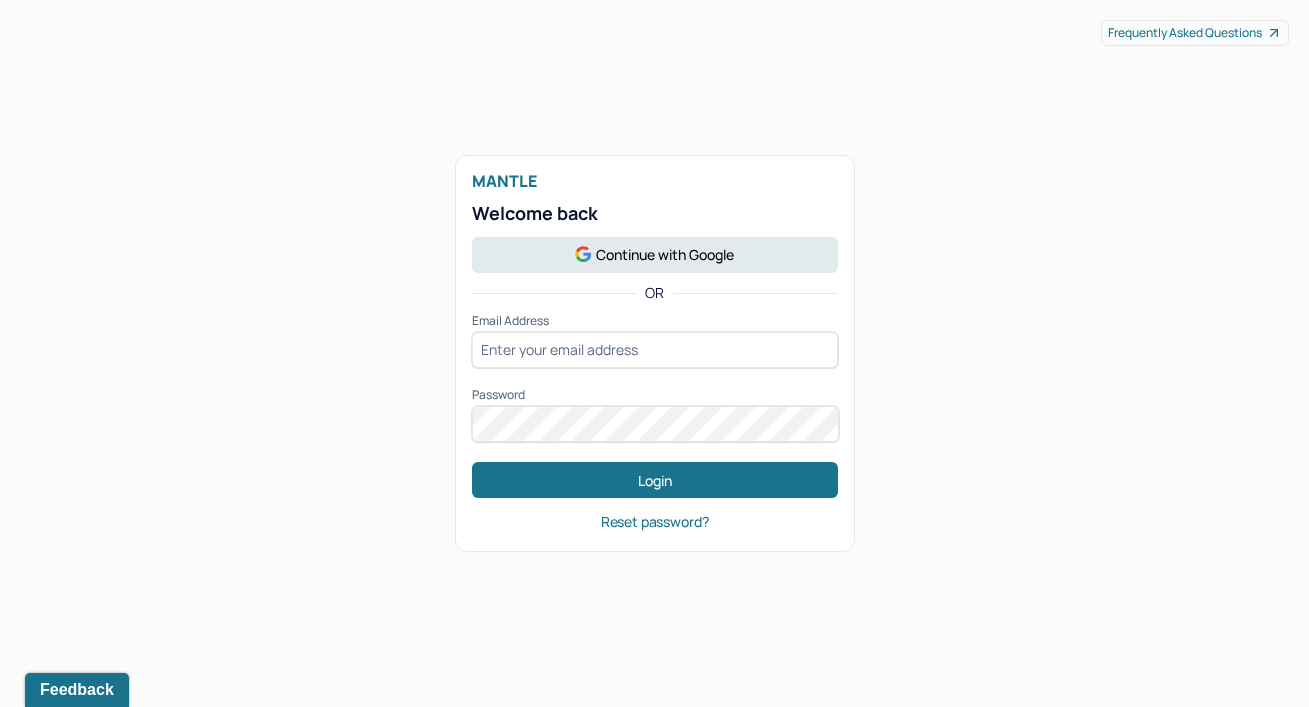 scroll, scrollTop: 0, scrollLeft: 0, axis: both 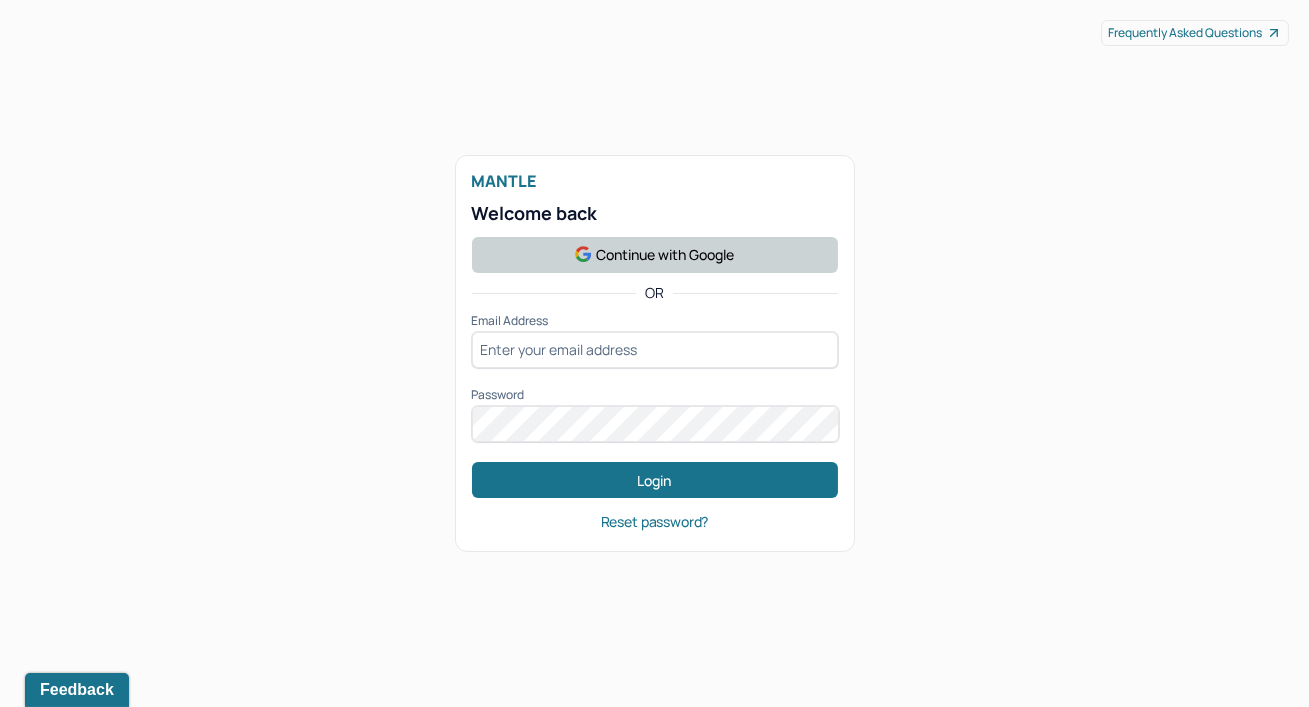 click on "Continue with Google" at bounding box center (655, 255) 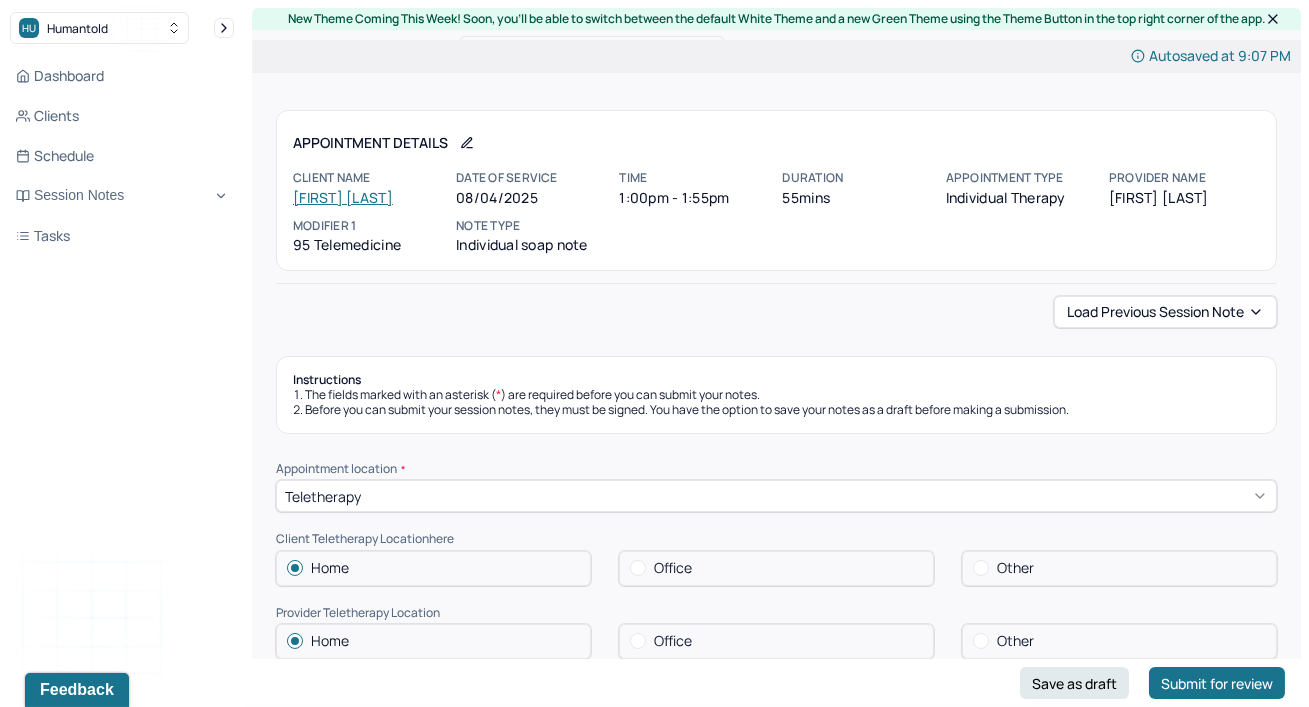 click on "Load previous session note" at bounding box center (776, 312) 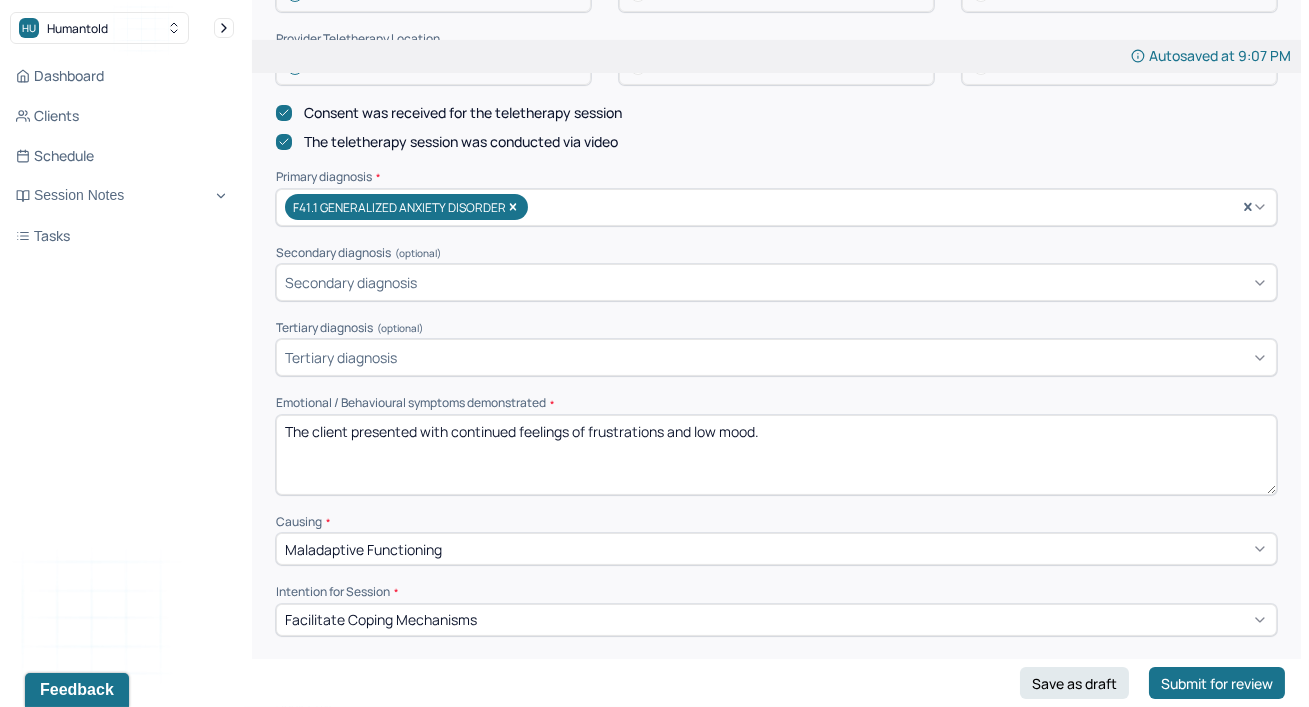 scroll, scrollTop: 581, scrollLeft: 0, axis: vertical 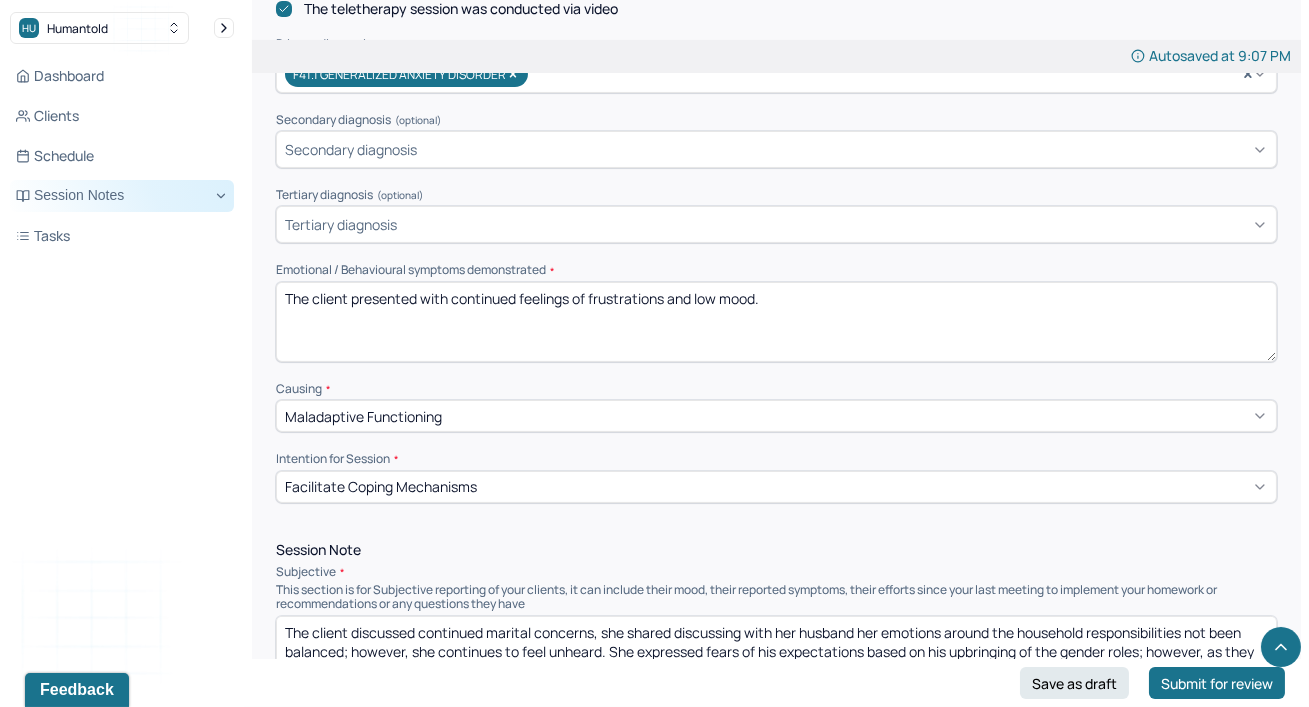 click on "Session Notes" at bounding box center (122, 196) 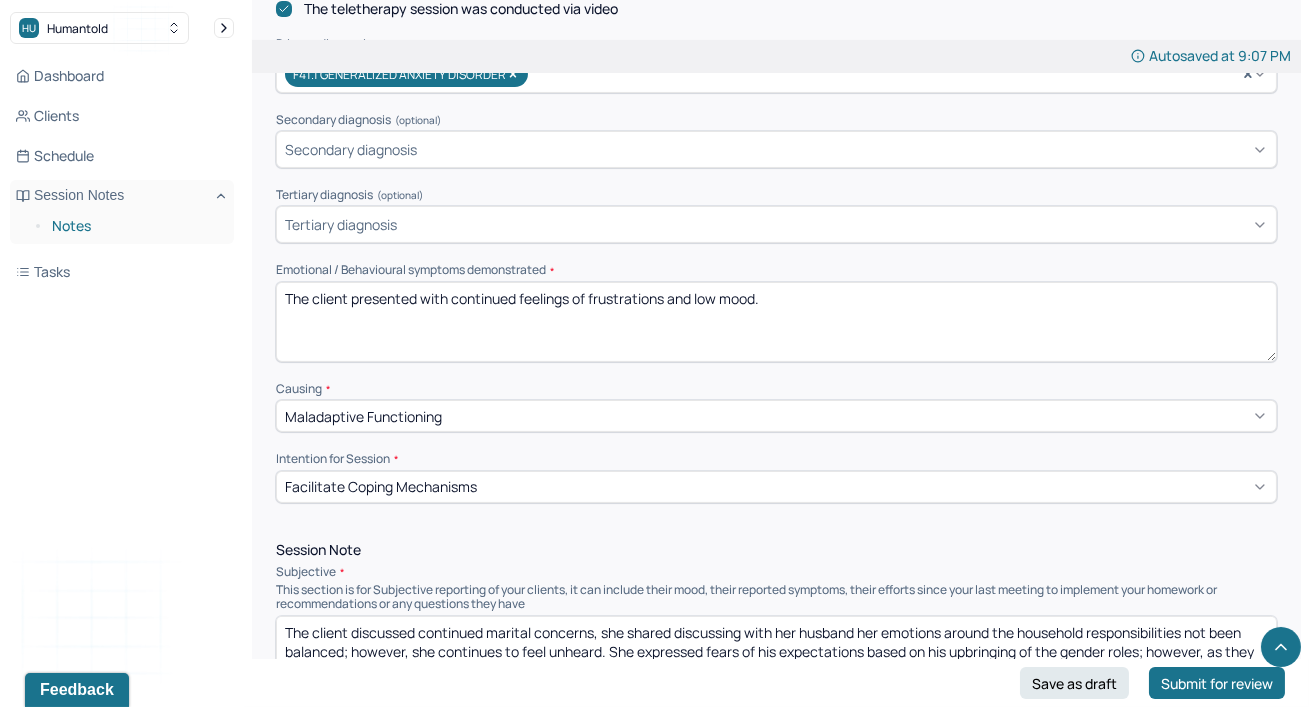 click on "Notes" at bounding box center (135, 226) 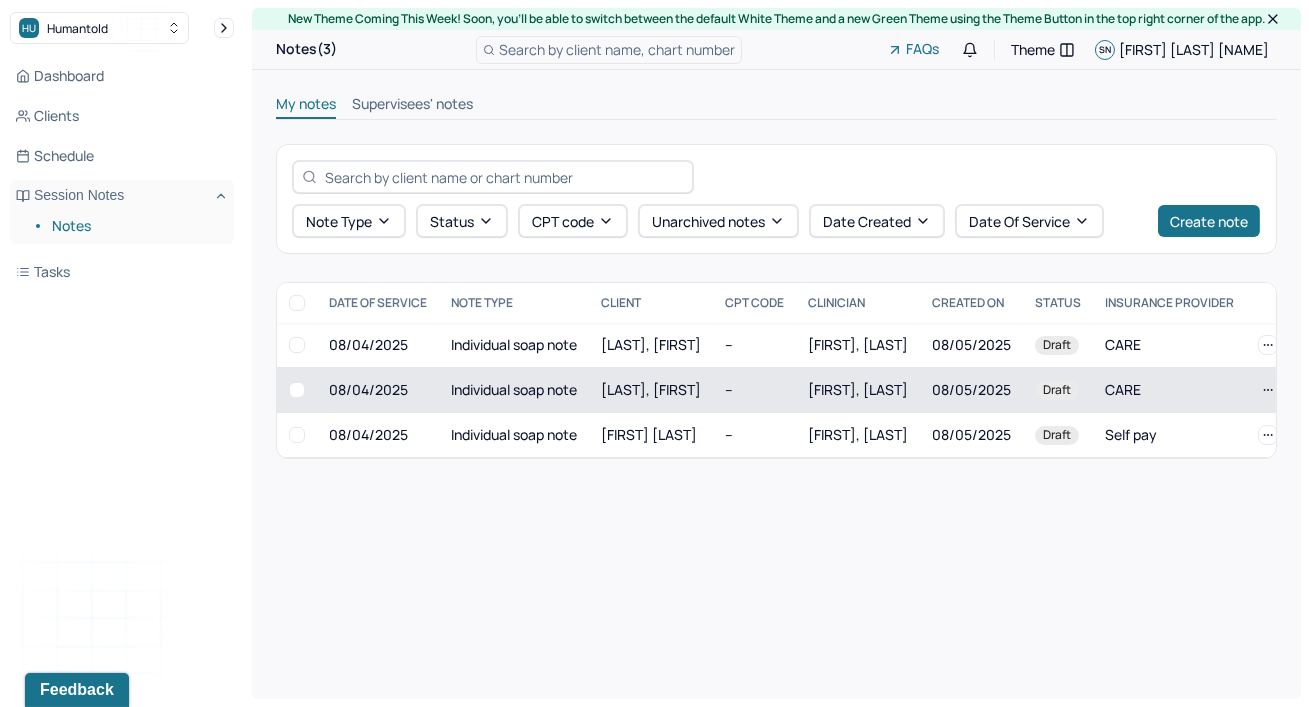 click on "Individual soap note" at bounding box center (514, 390) 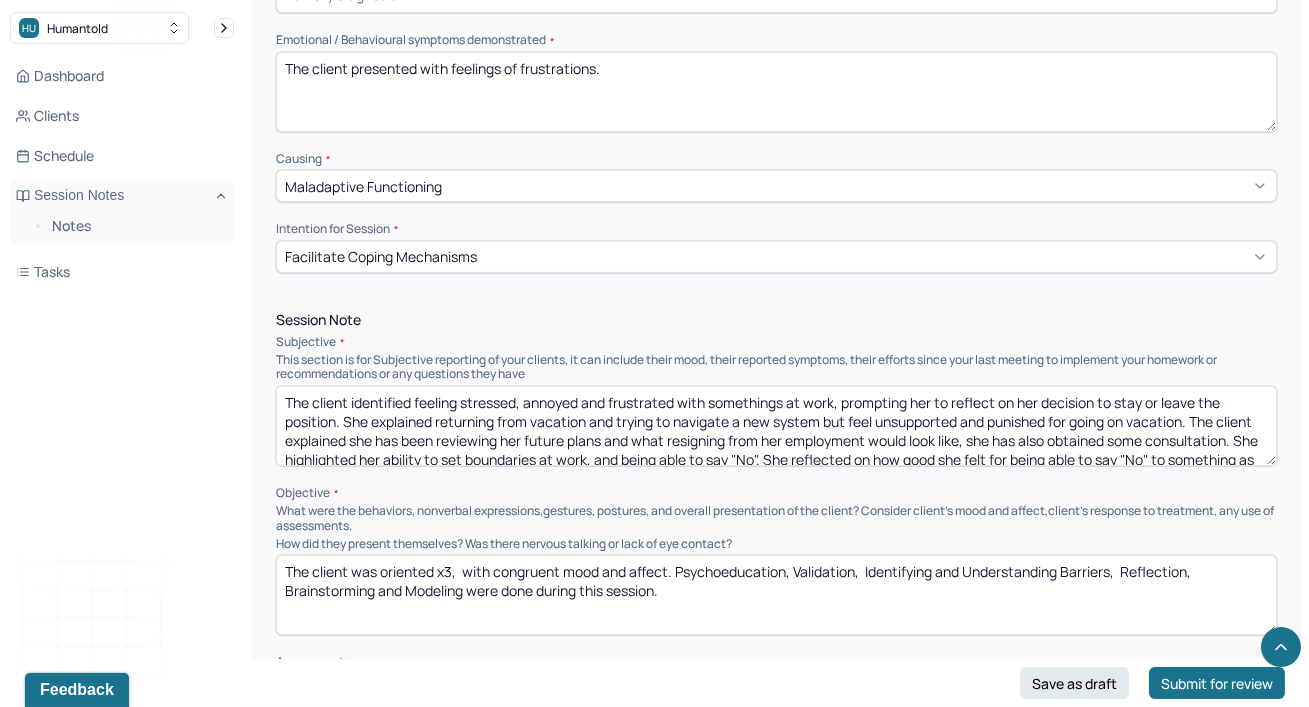 scroll, scrollTop: 945, scrollLeft: 0, axis: vertical 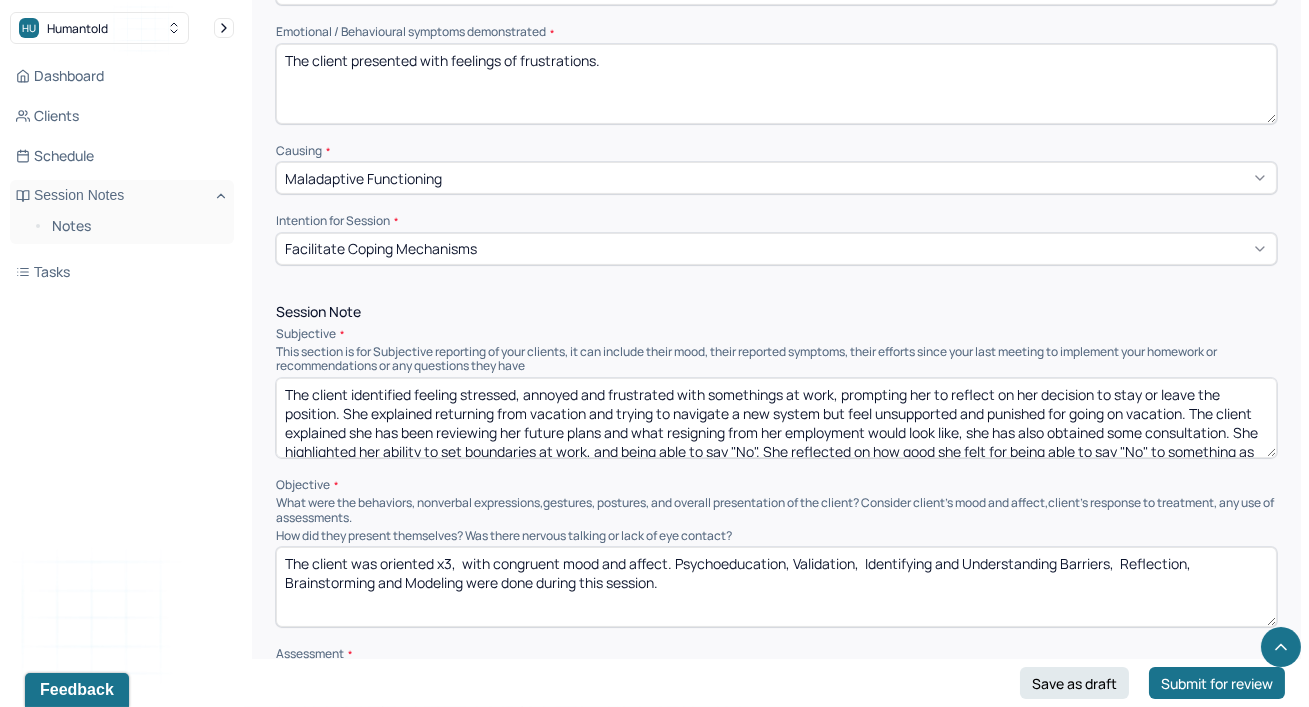 click on "The client identified feeling stressed, annoyed and frustrated with somethings at work, prompting her to reflect on her decision to stay or leave the position. She explained returning from vacation and trying to navigate a new system but feel unsupported and punished for going on vacation. The client explained she has been reviewing her future plans and what resigning from her employment would look like, she has also obtained some consultation. She highlighted her ability to set boundaries at work, and being able to say "No". She reflected on how good she felt for being able to say "No" to something as she understood her limits, and denied any overthinking or second guessing on her end." at bounding box center [776, 418] 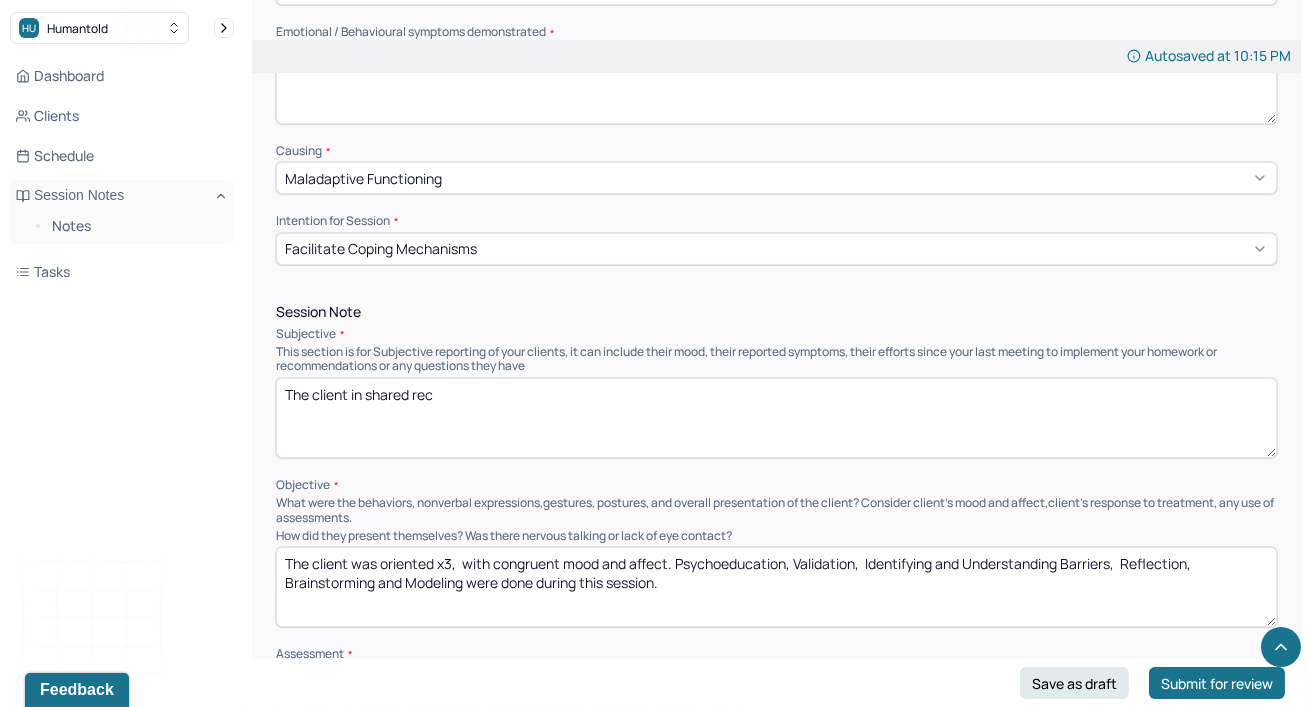 type on "The client in shared rec" 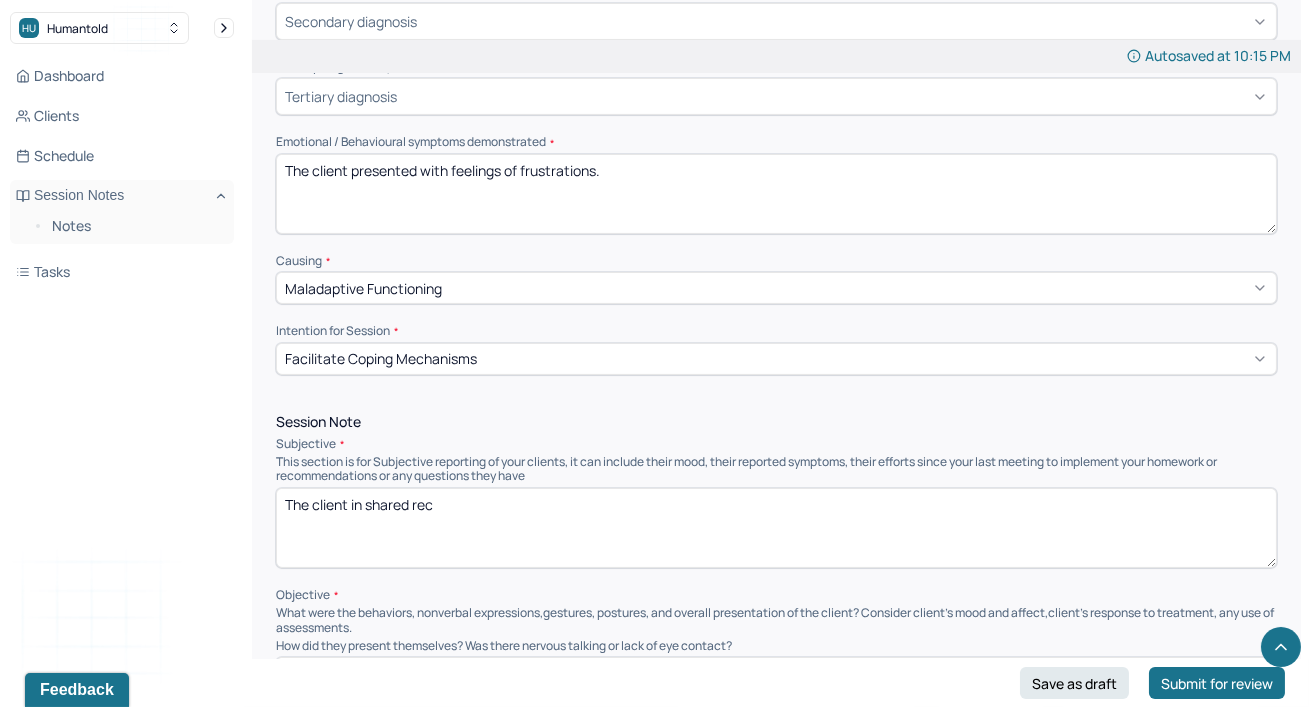 scroll, scrollTop: 763, scrollLeft: 0, axis: vertical 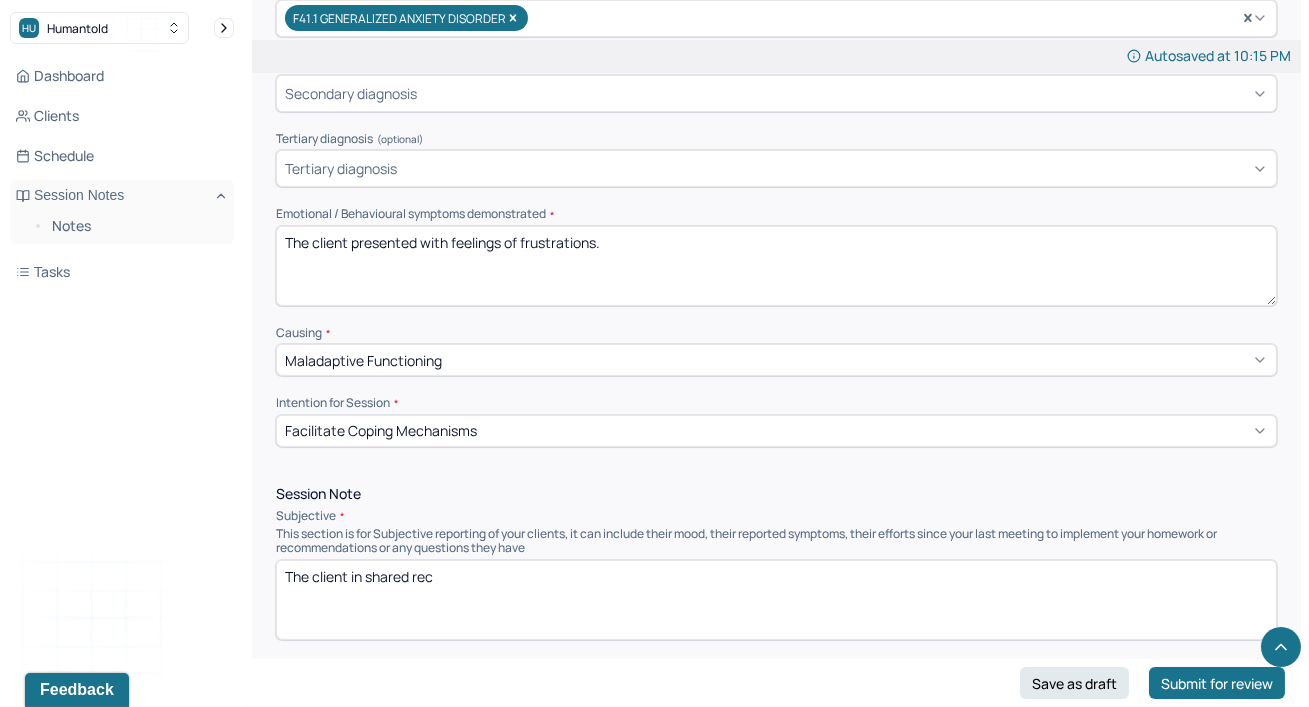 click on "The client presented with feelings of frustrations." at bounding box center [776, 266] 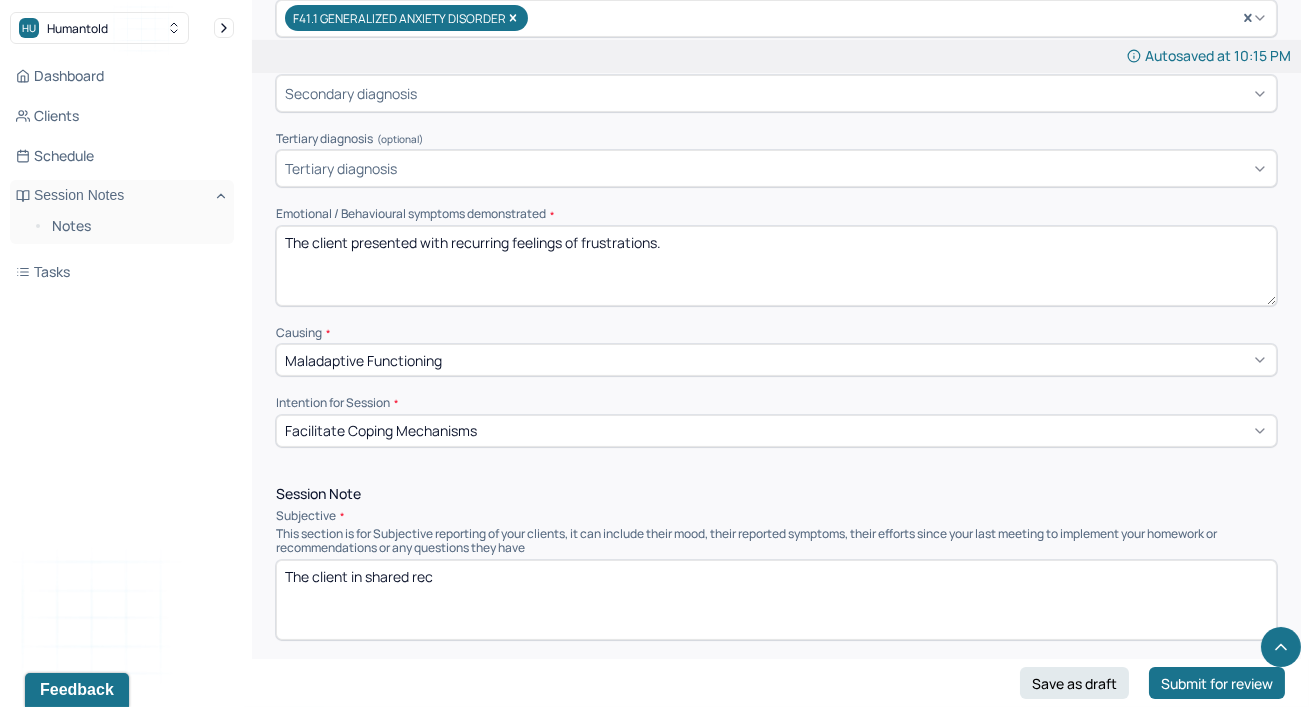type on "The client presented with recurring feelings of frustrations." 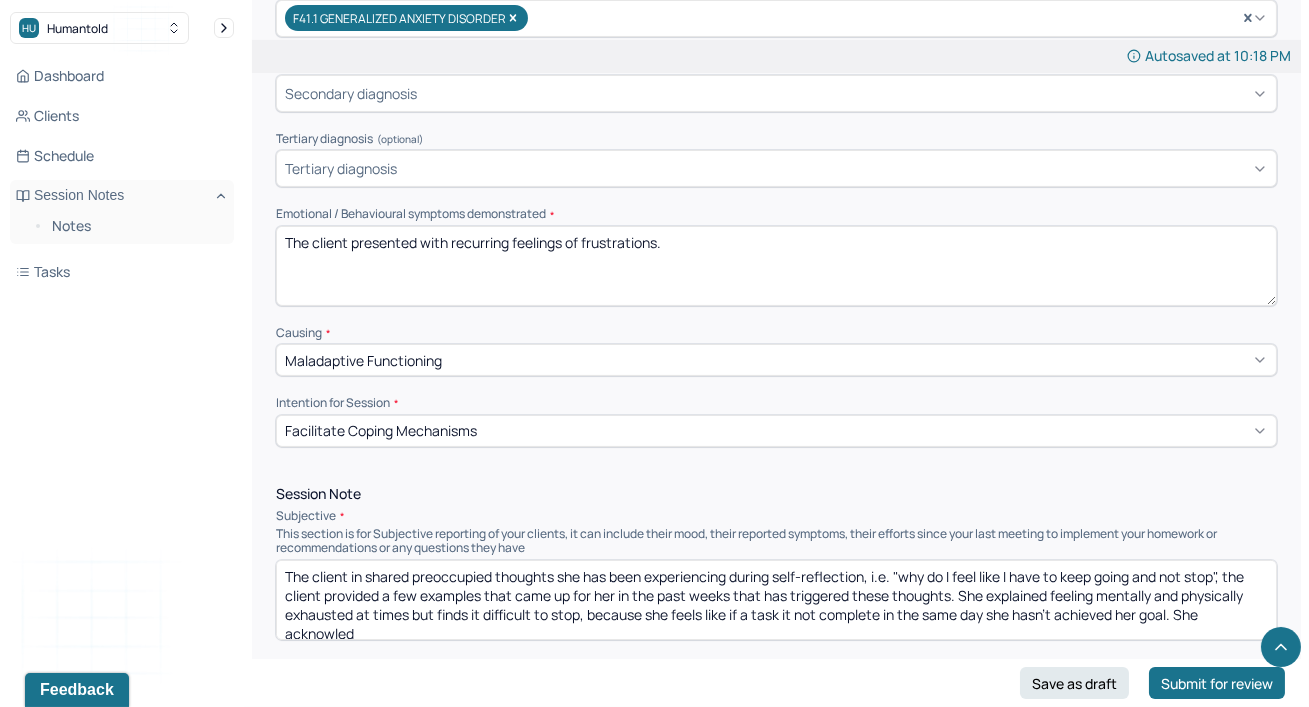 scroll, scrollTop: 3, scrollLeft: 0, axis: vertical 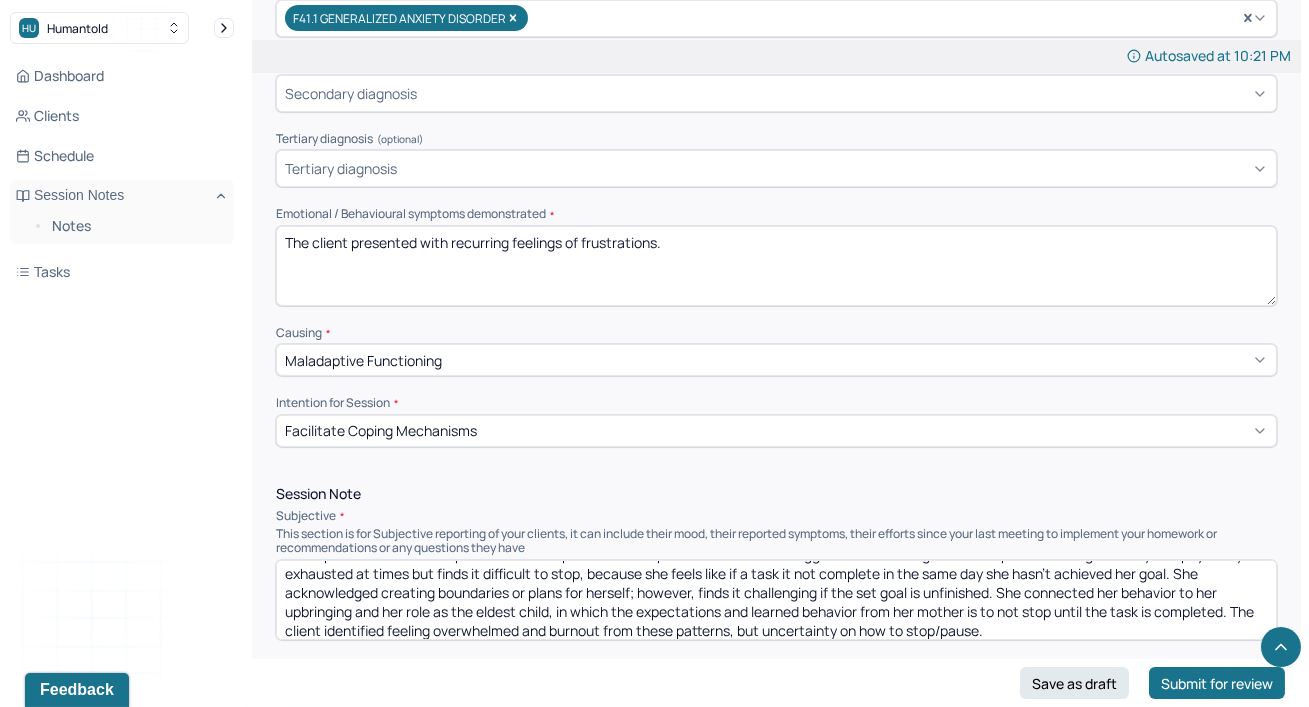 type on "The client in shared preoccupied thoughts she has been experiencing during self-reflection, i.e. "why do I feel like I have to keep going and not stop", the client provided a few examples that came up for her in the past weeks that has triggered these thoughts. She explained feeling mentally and physically exhausted at times but finds it difficult to stop, because she feels like if a task it not complete in the same day she hasn't achieved her goal. She acknowledged creating boundaries or plans for herself; however, finds it challenging if the set goal is unfinished. She connected her behavior to her upbringing and her role as the eldest child, in which the expectations and learned behavior from her mother is to not stop until the task is completed. The client identified feeling overwhelmed and burnout from these patterns, but uncertainty on how to stop/pause." 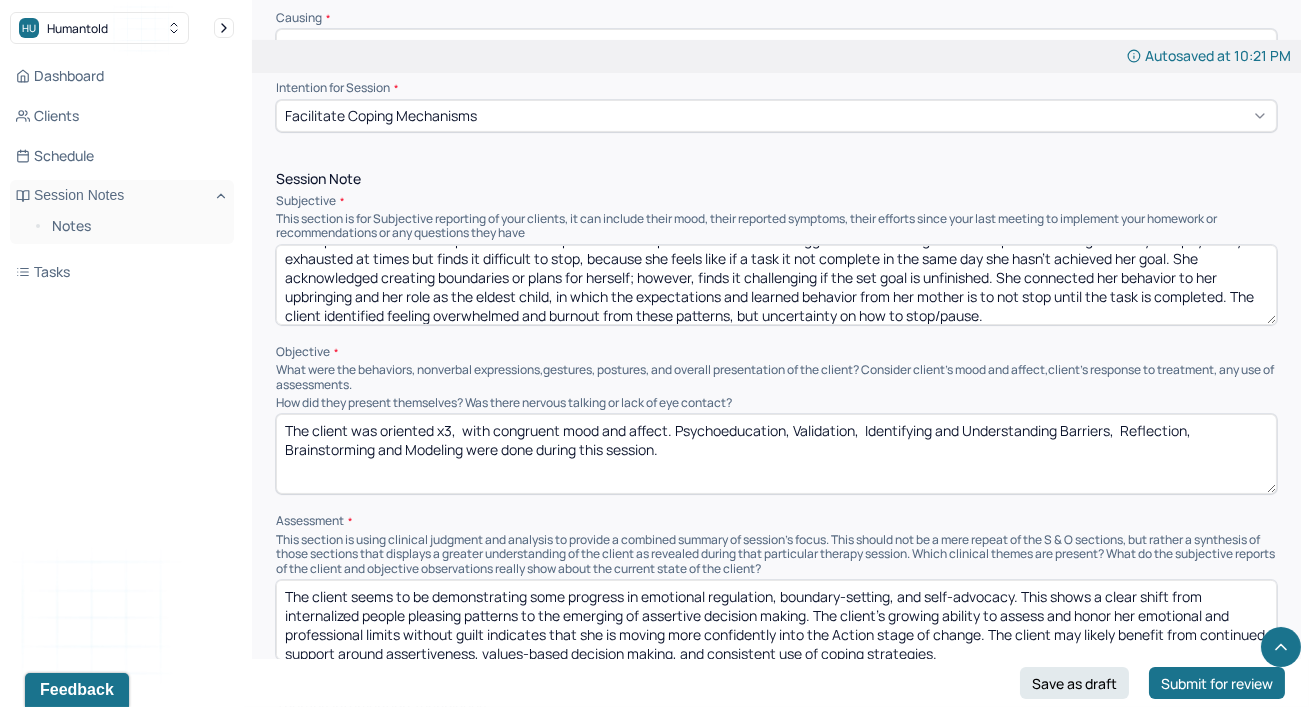 scroll, scrollTop: 1090, scrollLeft: 0, axis: vertical 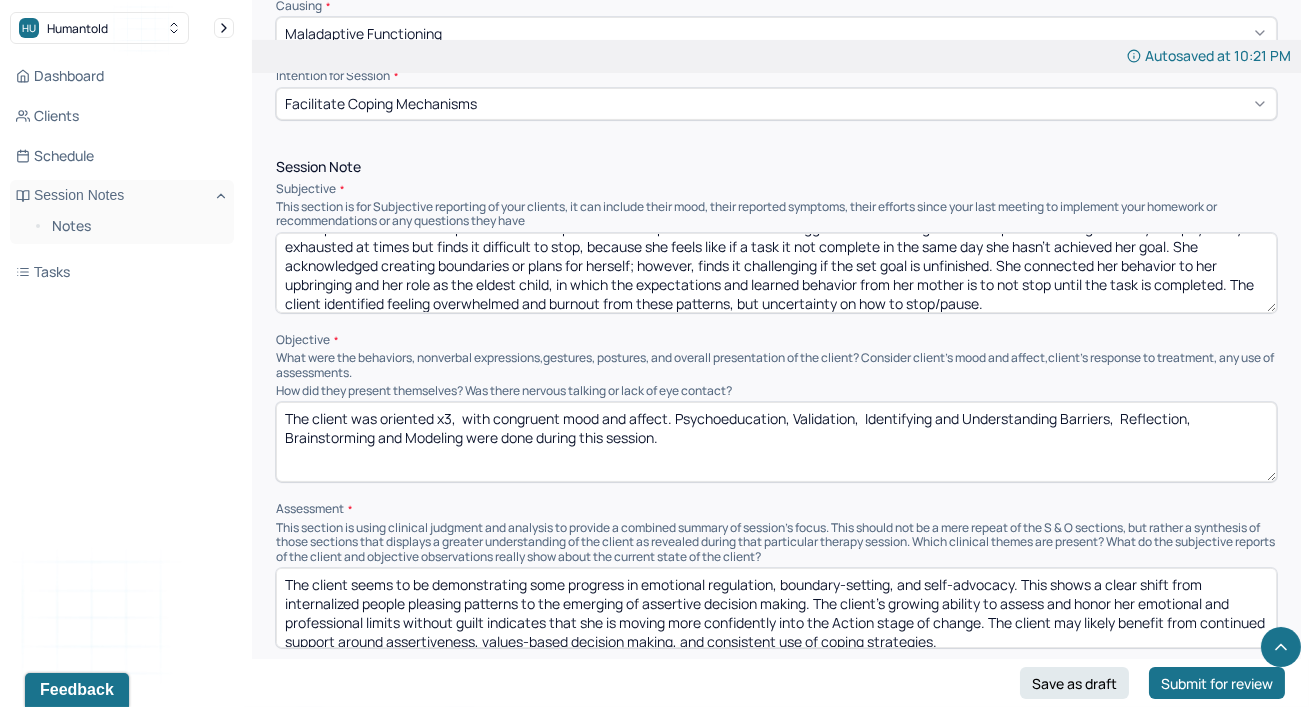 click on "The client was oriented x3,  with congruent mood and affect. Psychoeducation, Validation,  Identifying and Understanding Barriers,  Reflection, Brainstorming and Modeling were done during this session." at bounding box center (776, 442) 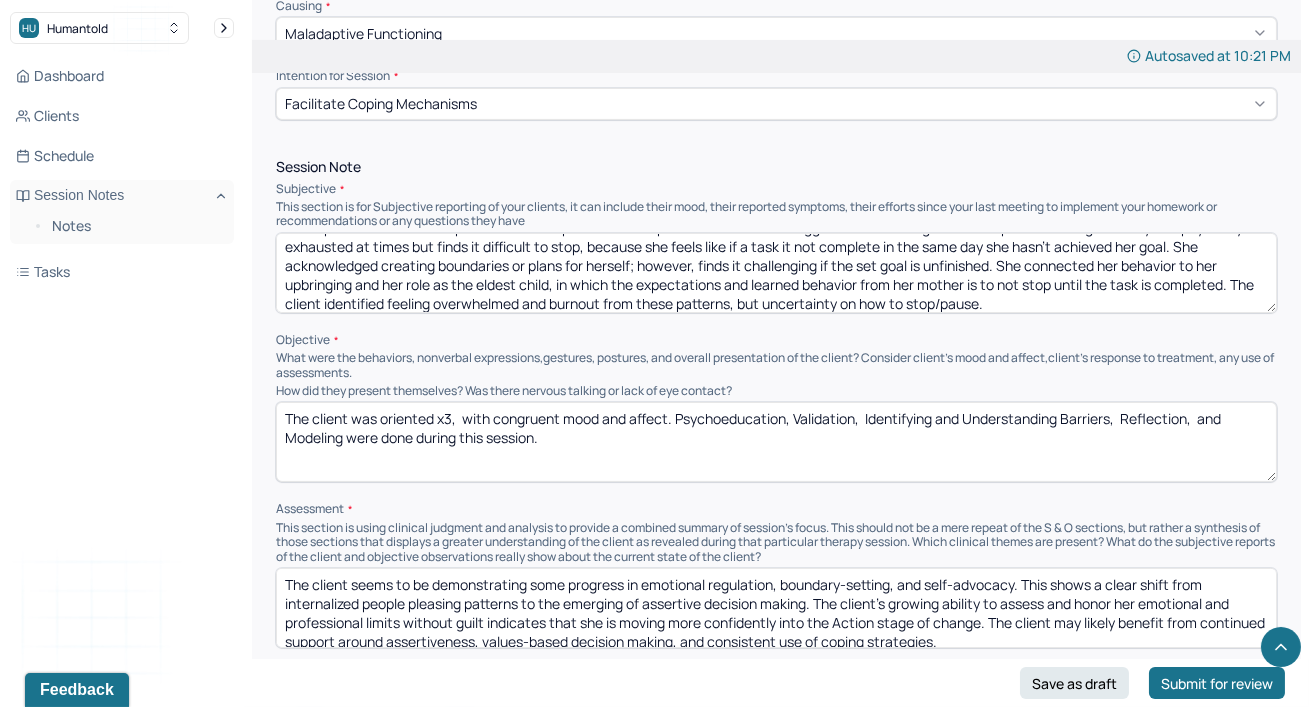type on "The client was oriented x3,  with congruent mood and affect. Psychoeducation, Validation,  Identifying and Understanding Barriers,  Reflection,  and Modeling were done during this session." 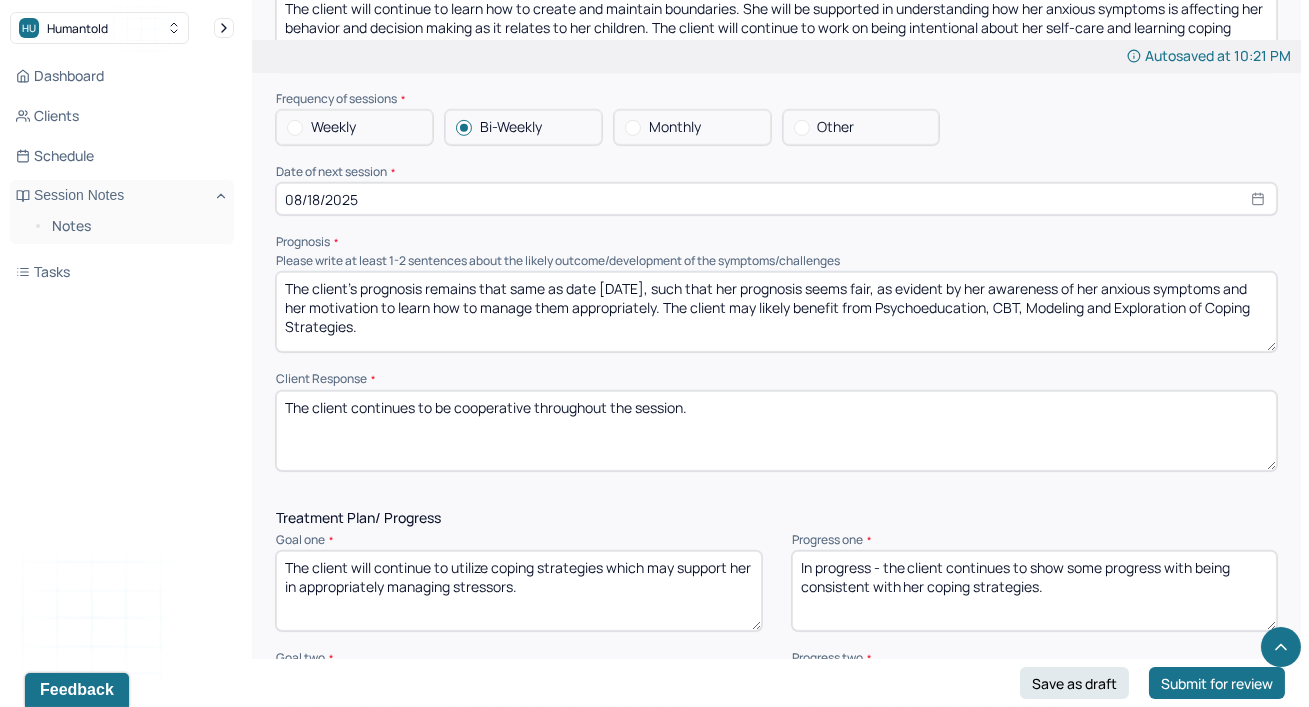 scroll, scrollTop: 2218, scrollLeft: 0, axis: vertical 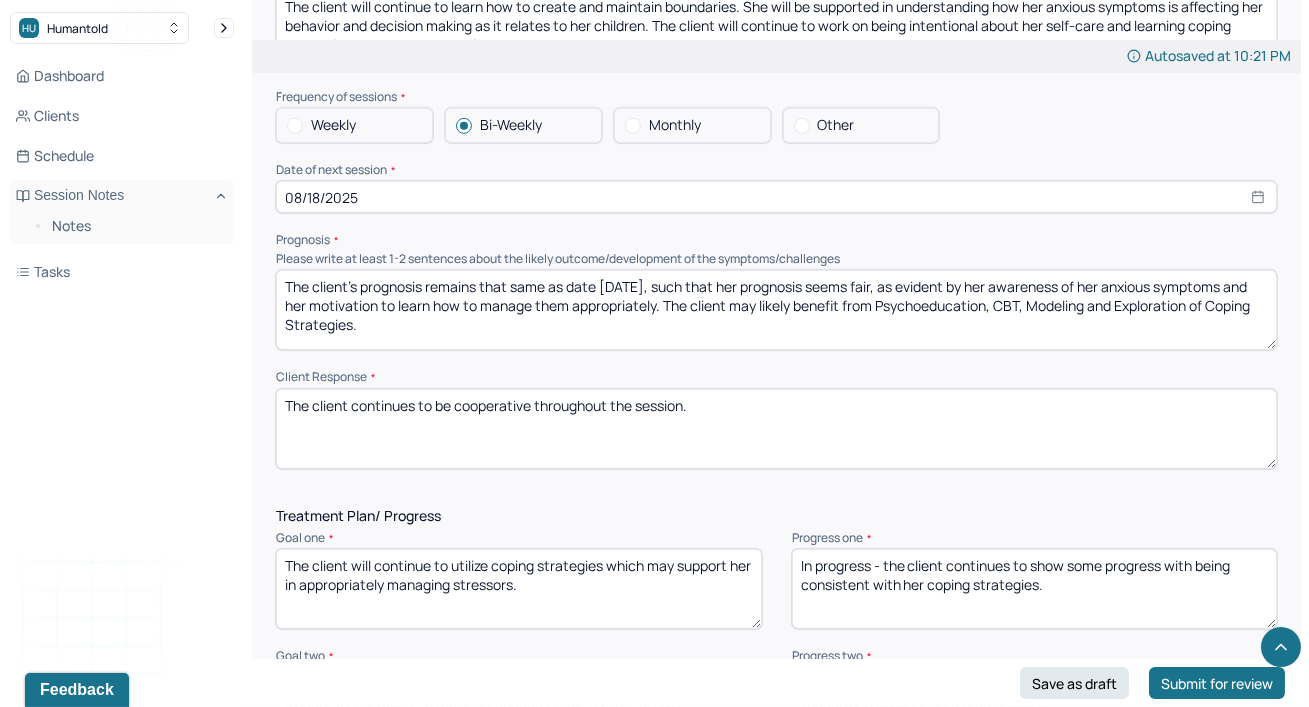 click on "The client continues to be cooperative throughout the session." at bounding box center (776, 429) 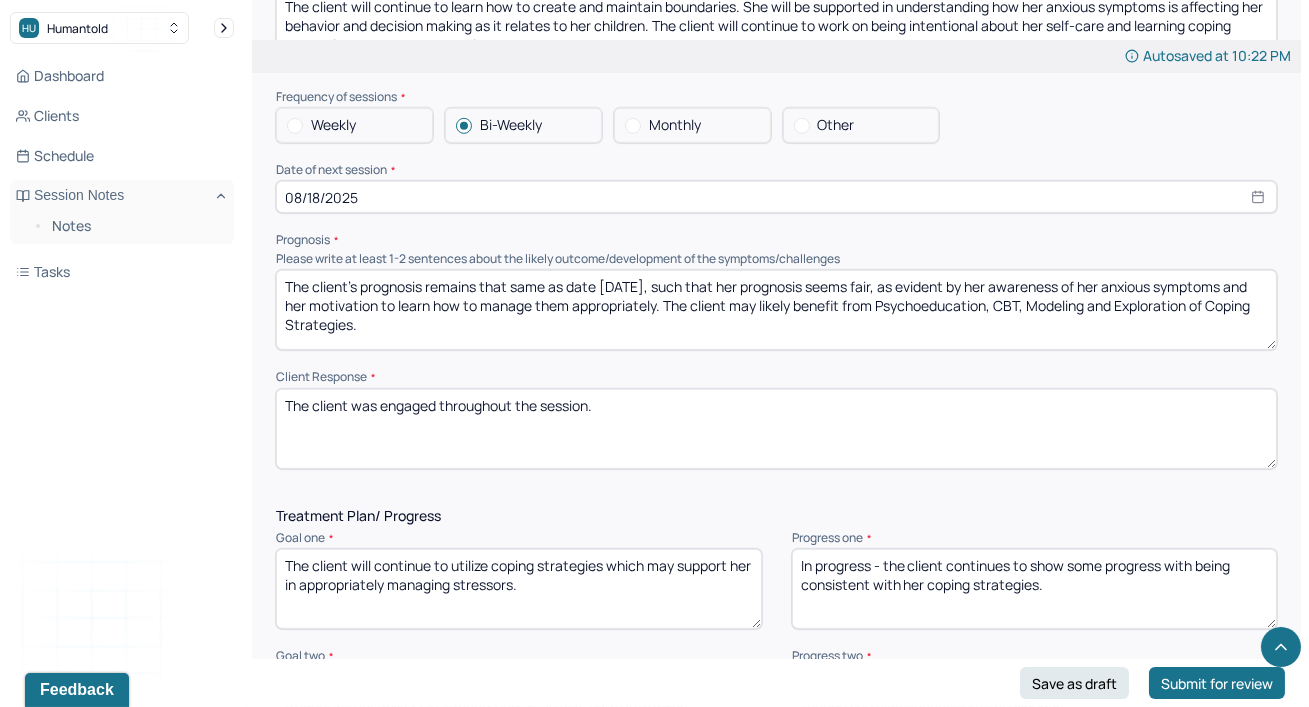 type on "The client was engaged throughout the session." 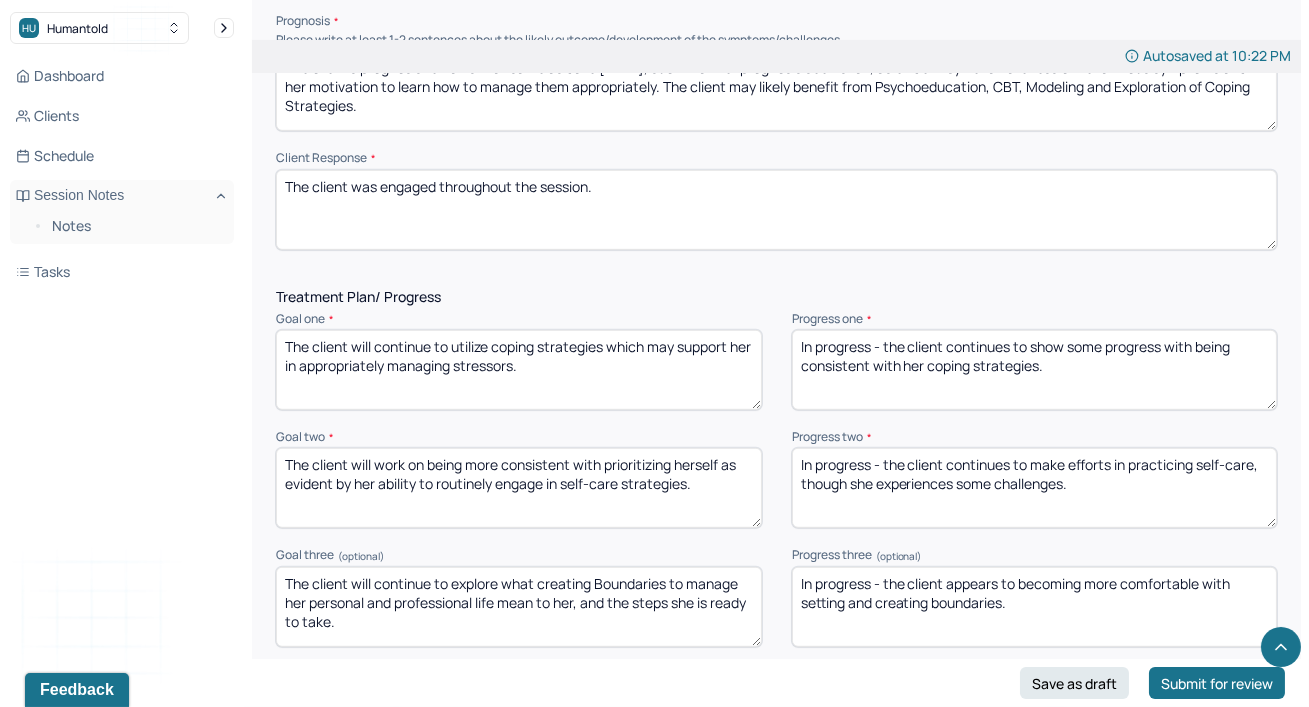 scroll, scrollTop: 2509, scrollLeft: 0, axis: vertical 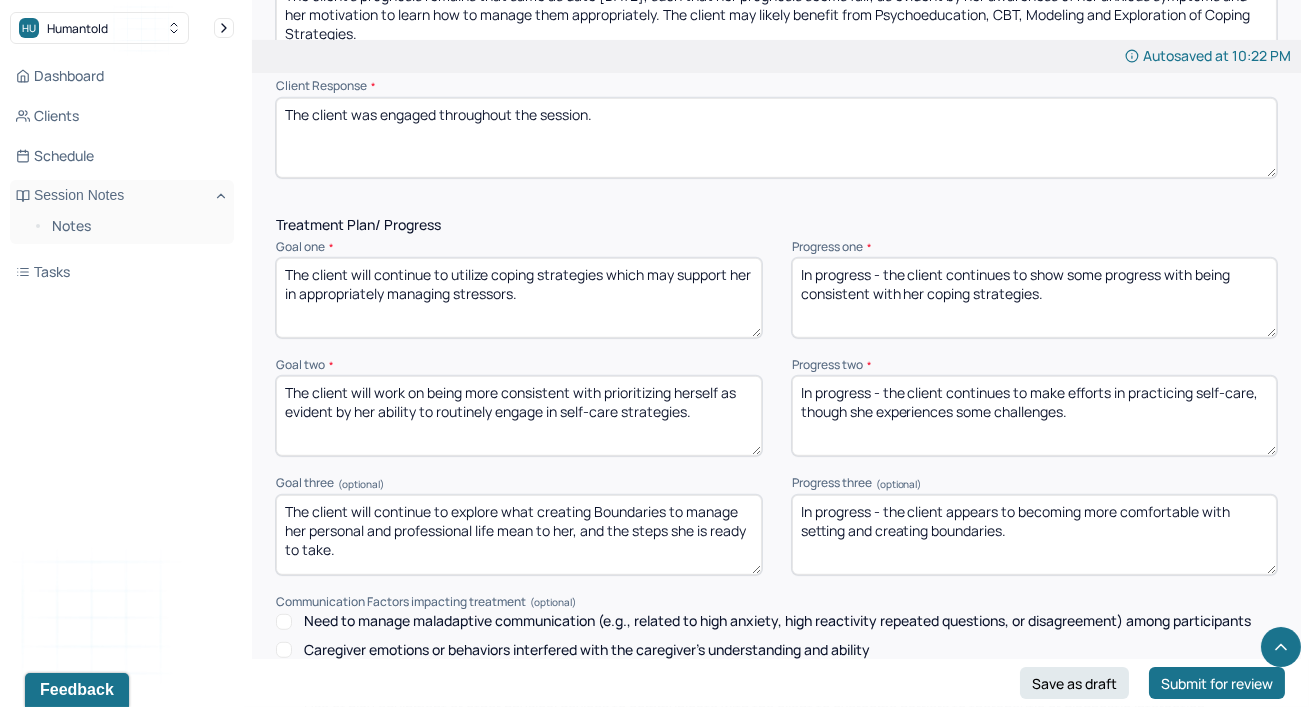 click on "In progress - the client continues to show some progress with being consistent with her coping strategies." at bounding box center [1035, 298] 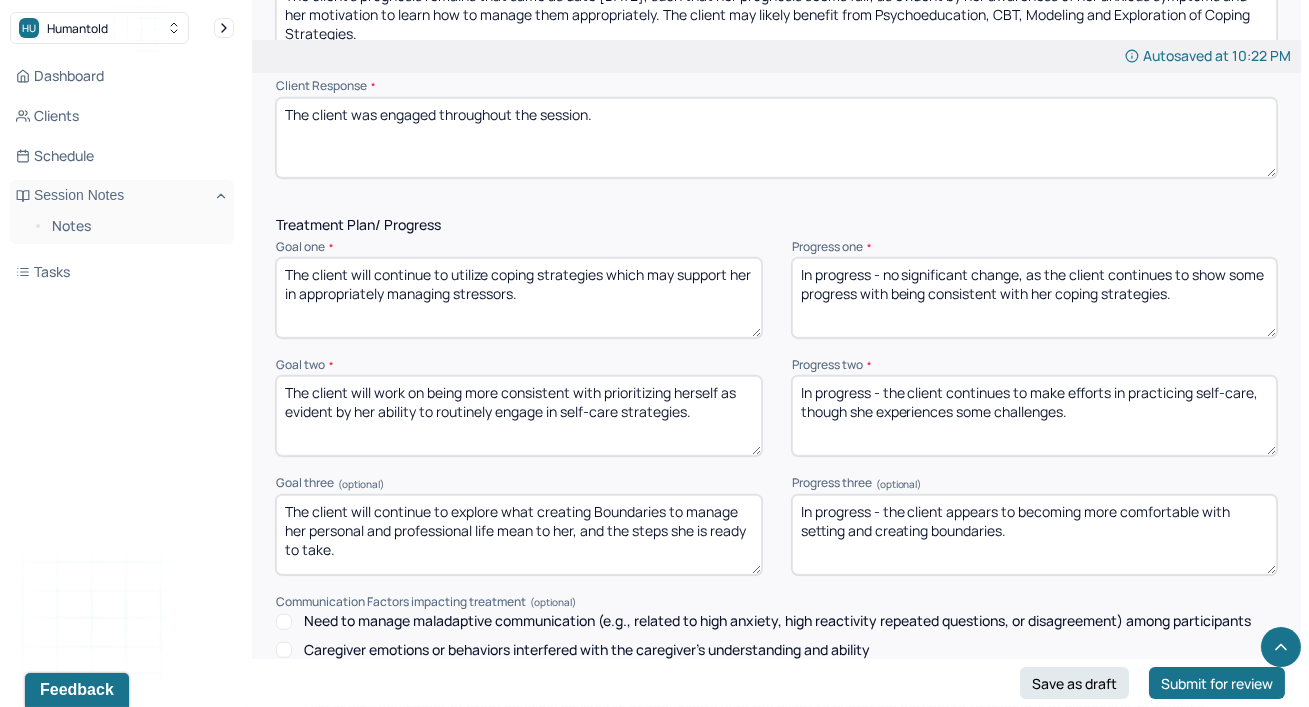 type on "In progress - no significant change, as the client continues to show some progress with being consistent with her coping strategies." 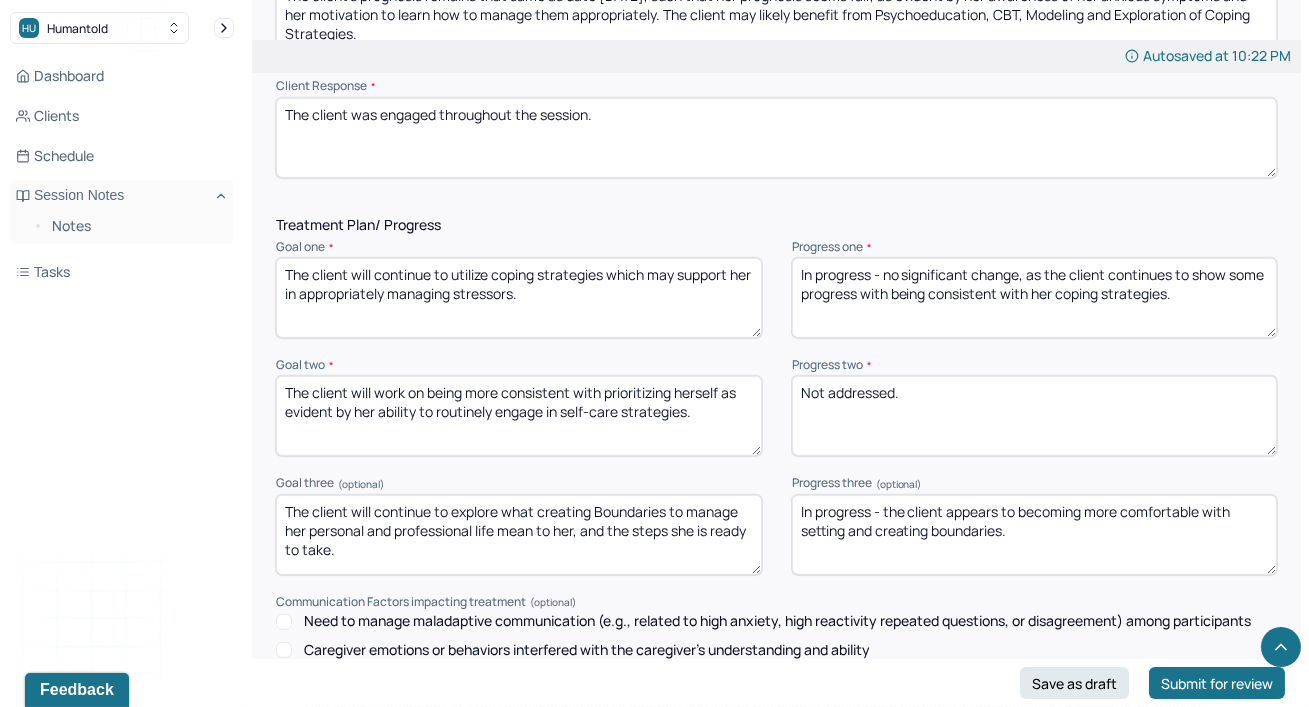 type on "Not addressed." 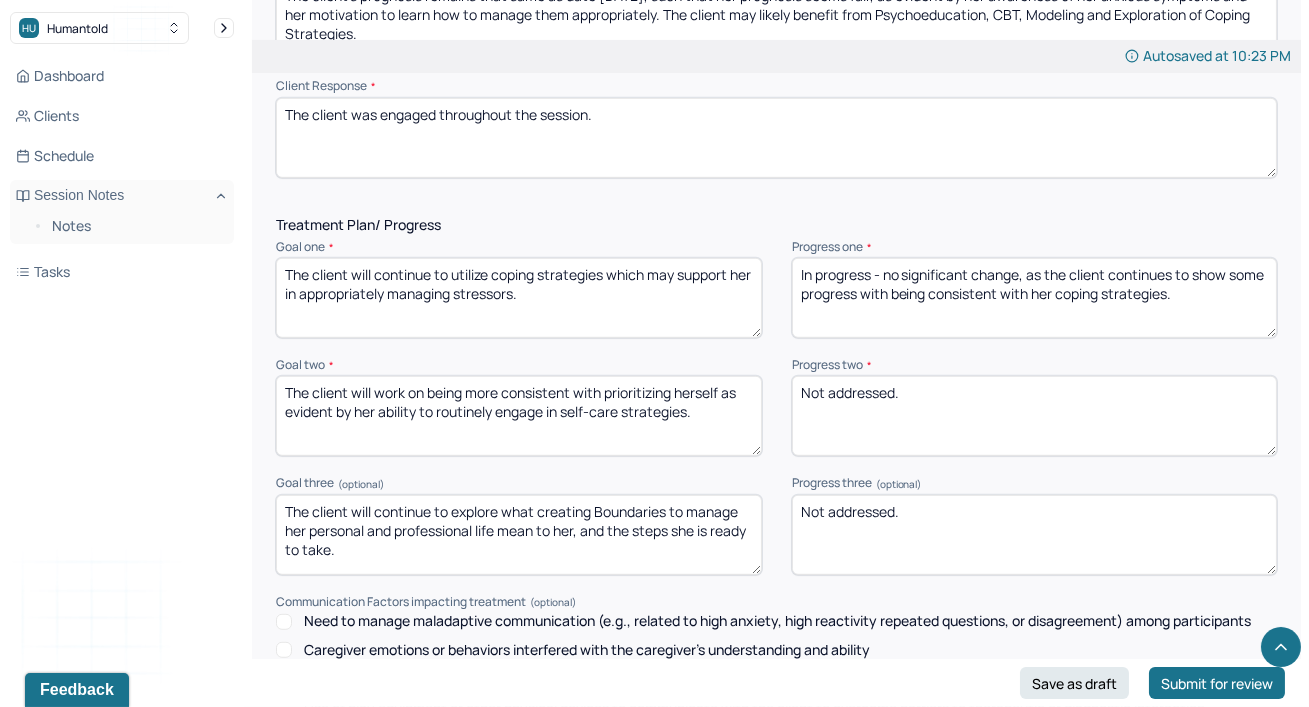 type on "Not addressed." 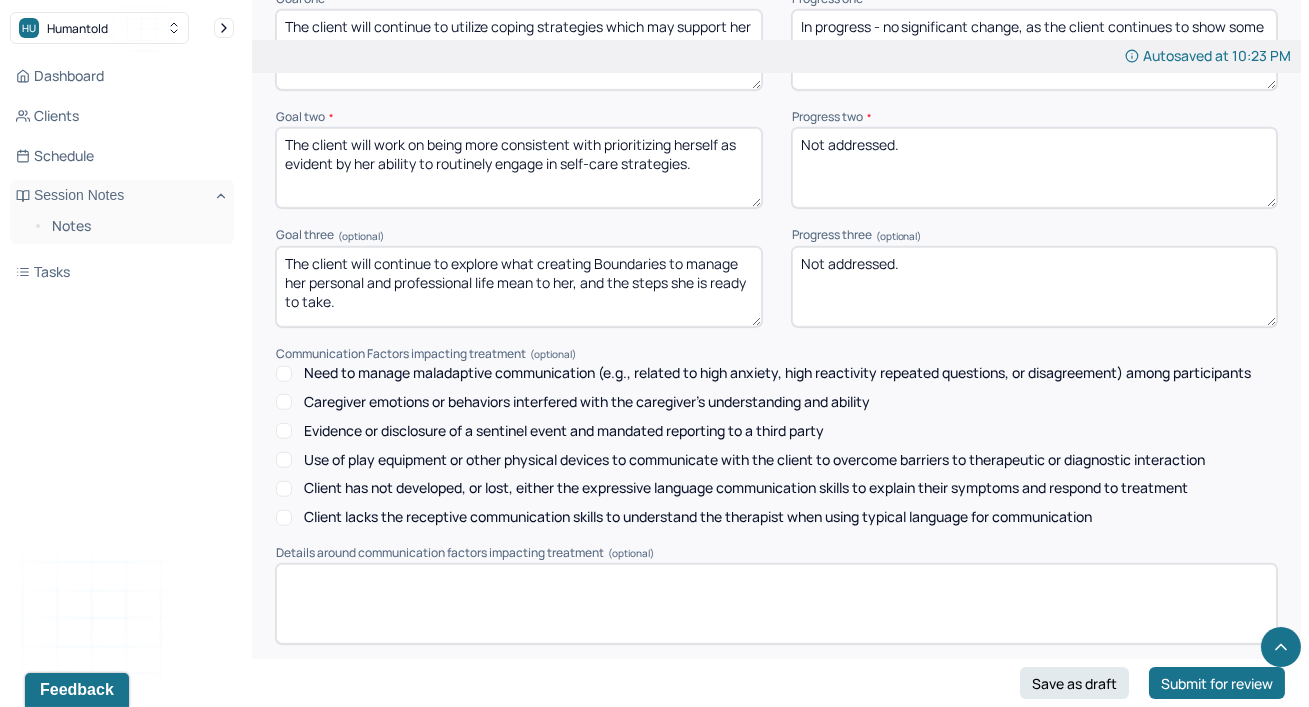 scroll, scrollTop: 2836, scrollLeft: 0, axis: vertical 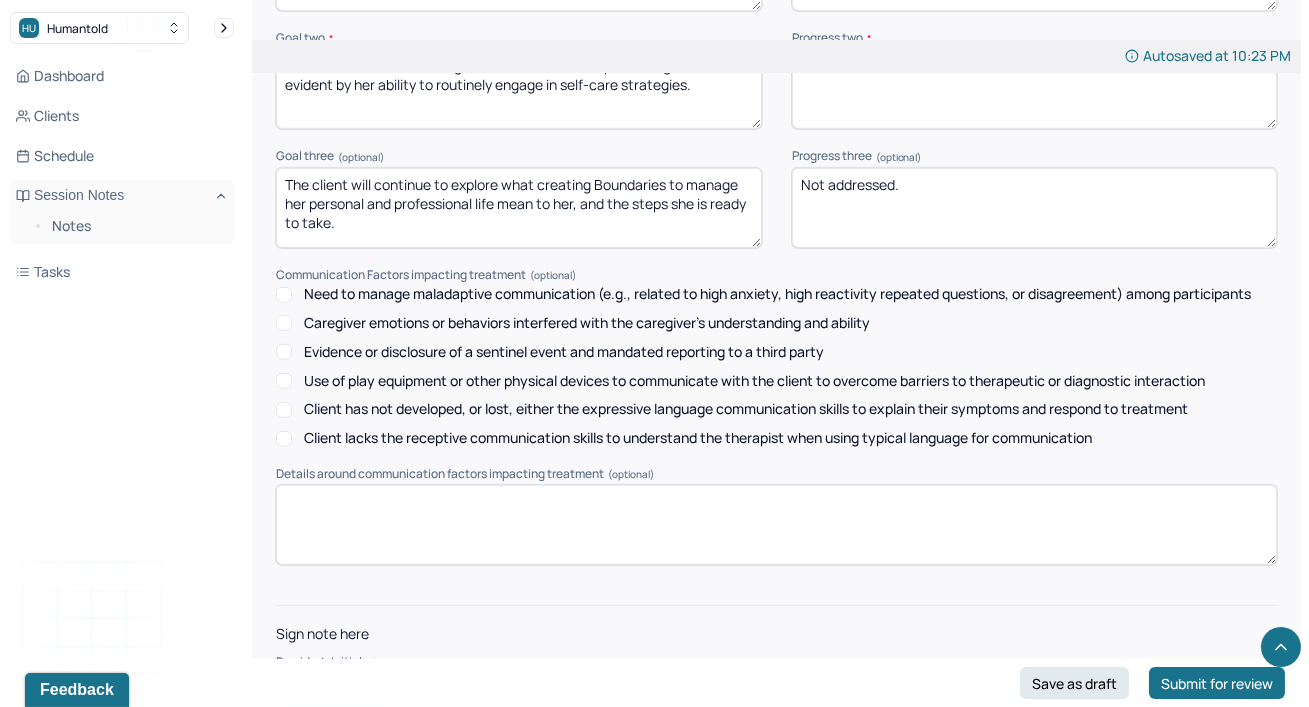 click on "Use of play equipment or other physical devices to communicate with the client to overcome barriers to therapeutic or diagnostic interaction" at bounding box center (776, 381) 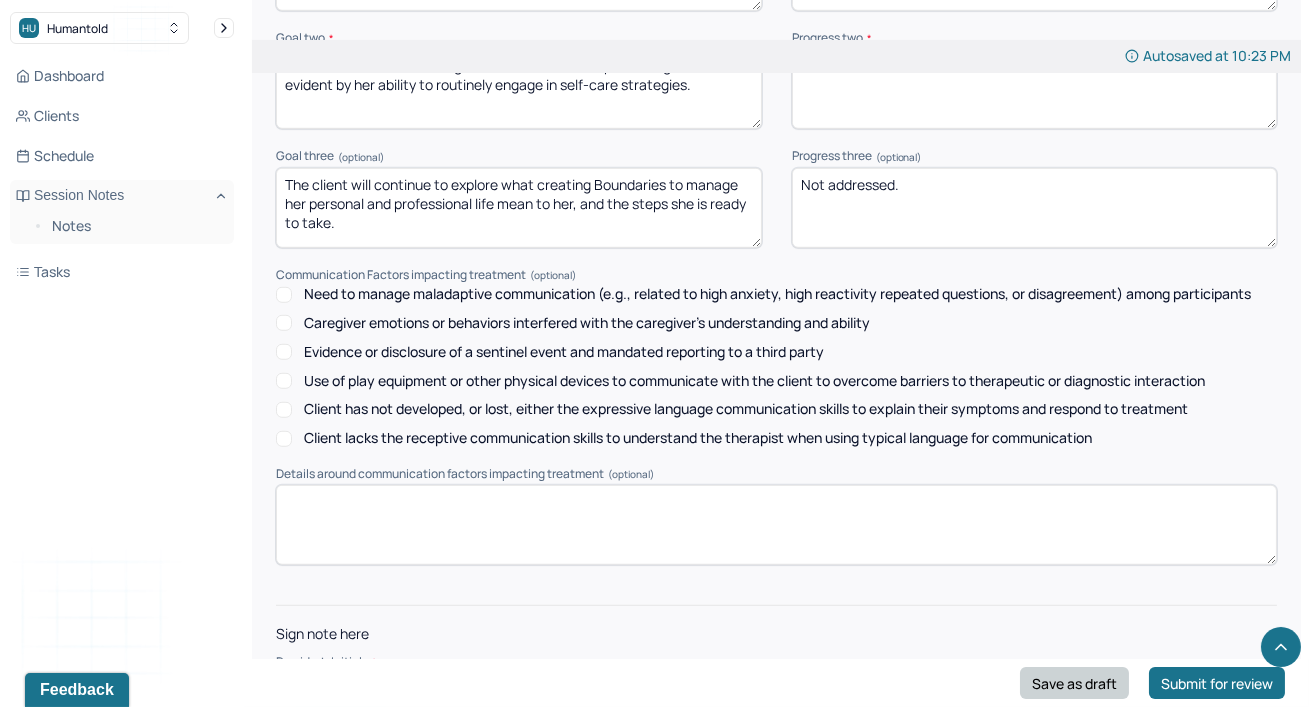 click on "Save as draft" at bounding box center (1074, 683) 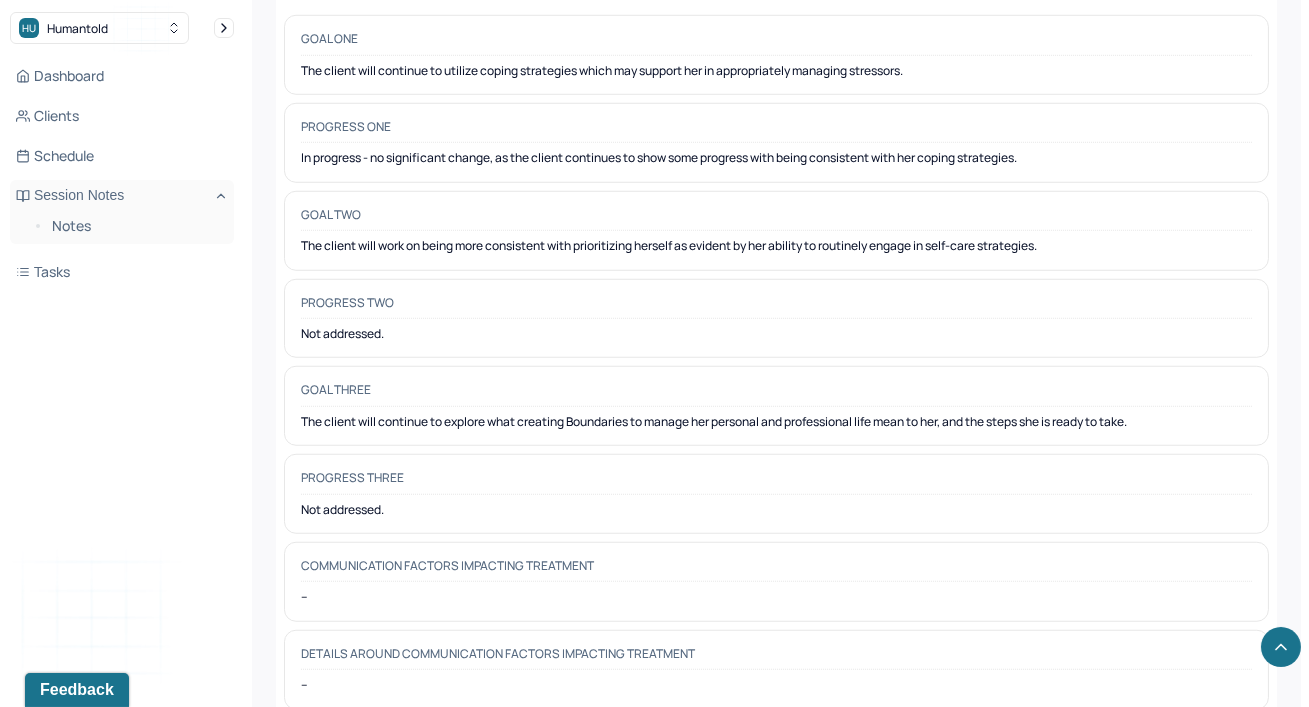 scroll, scrollTop: 3087, scrollLeft: 0, axis: vertical 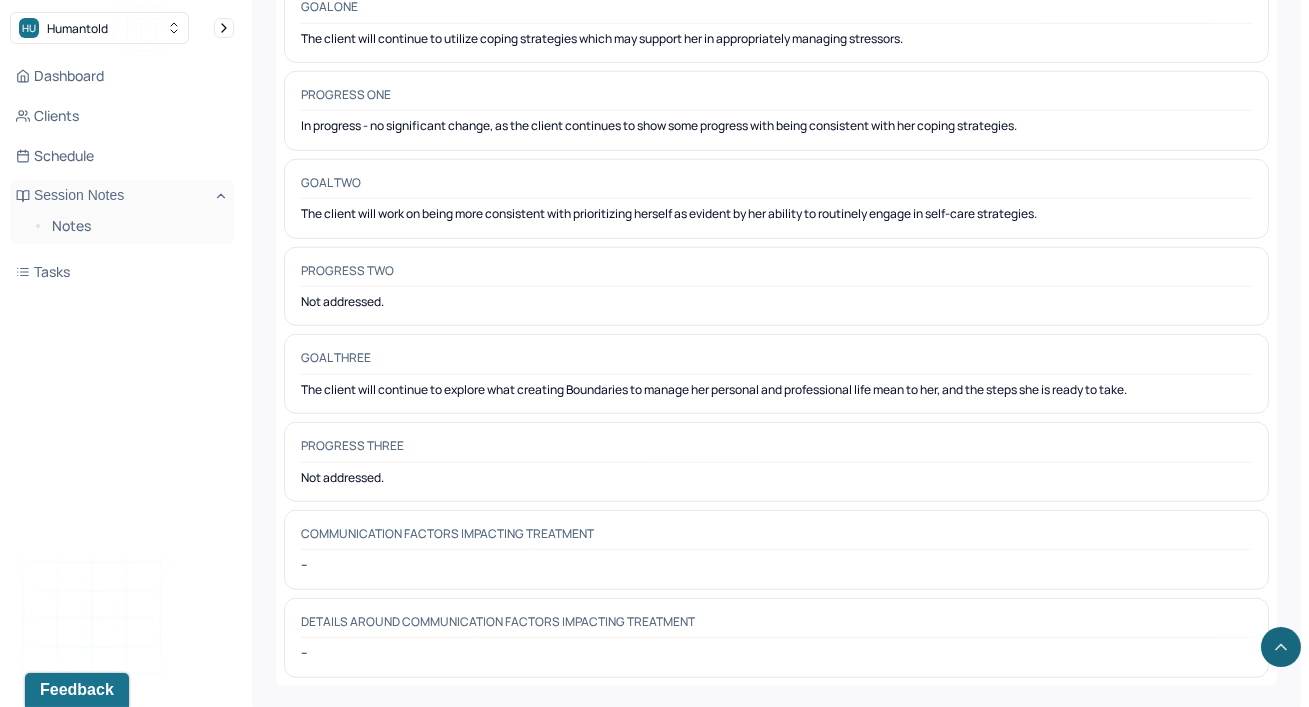 click 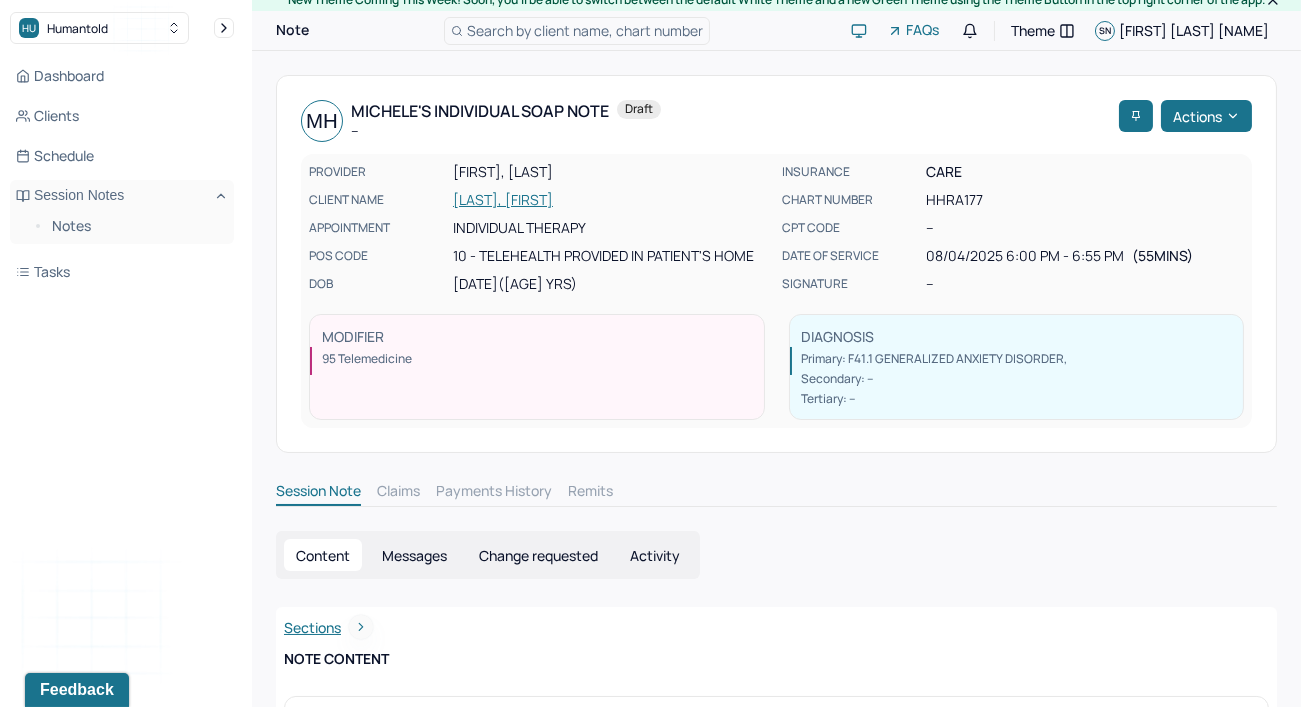 scroll, scrollTop: 0, scrollLeft: 0, axis: both 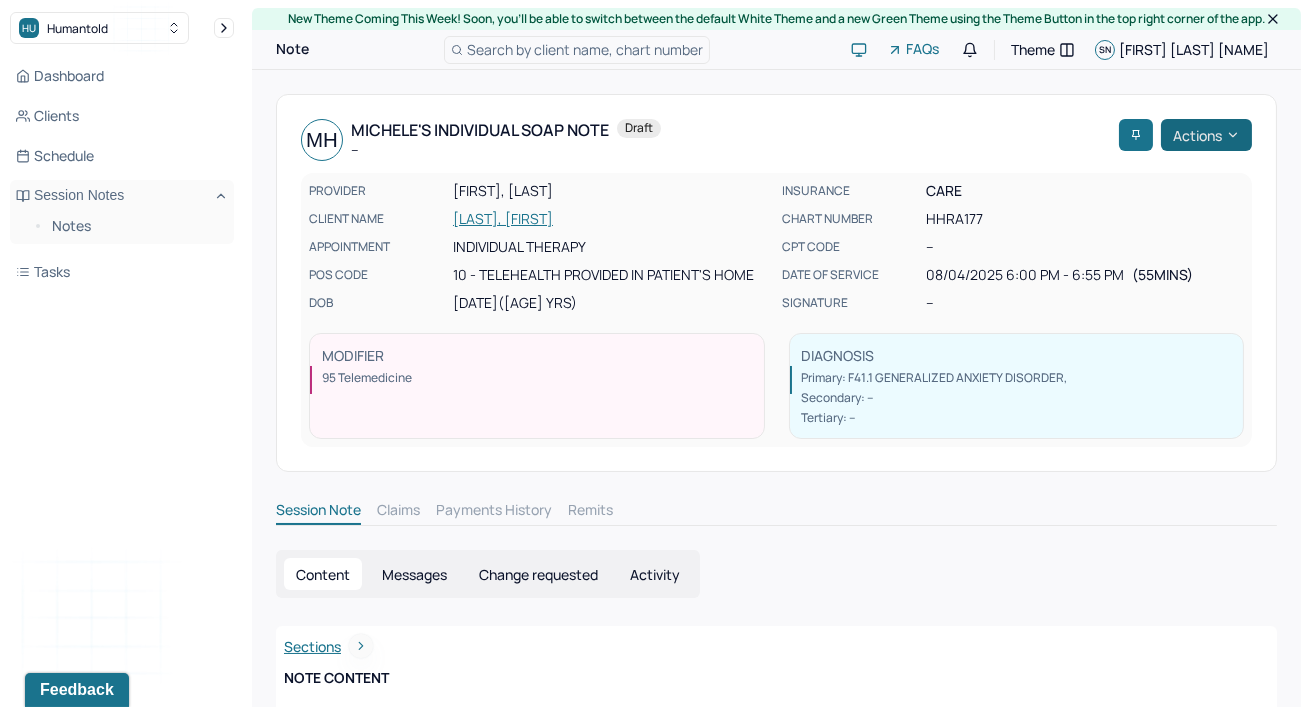 click on "Actions" at bounding box center [1206, 135] 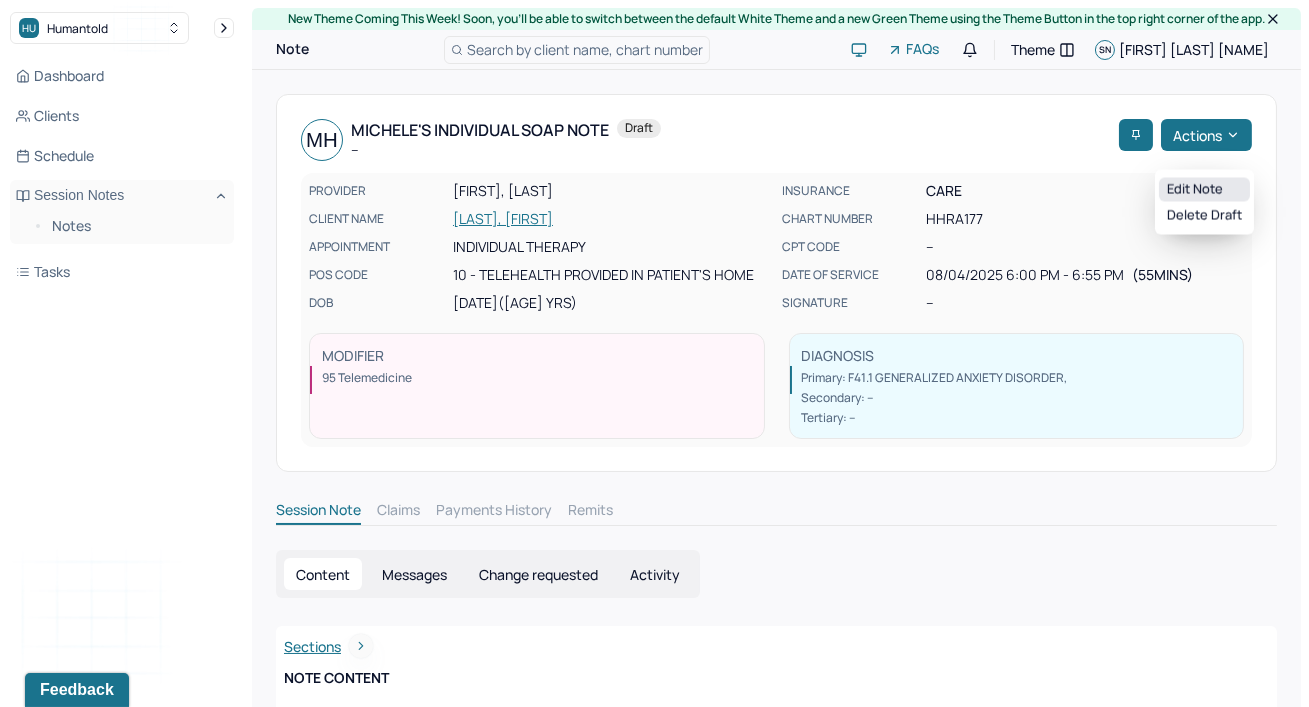 click on "Edit note" at bounding box center (1204, 189) 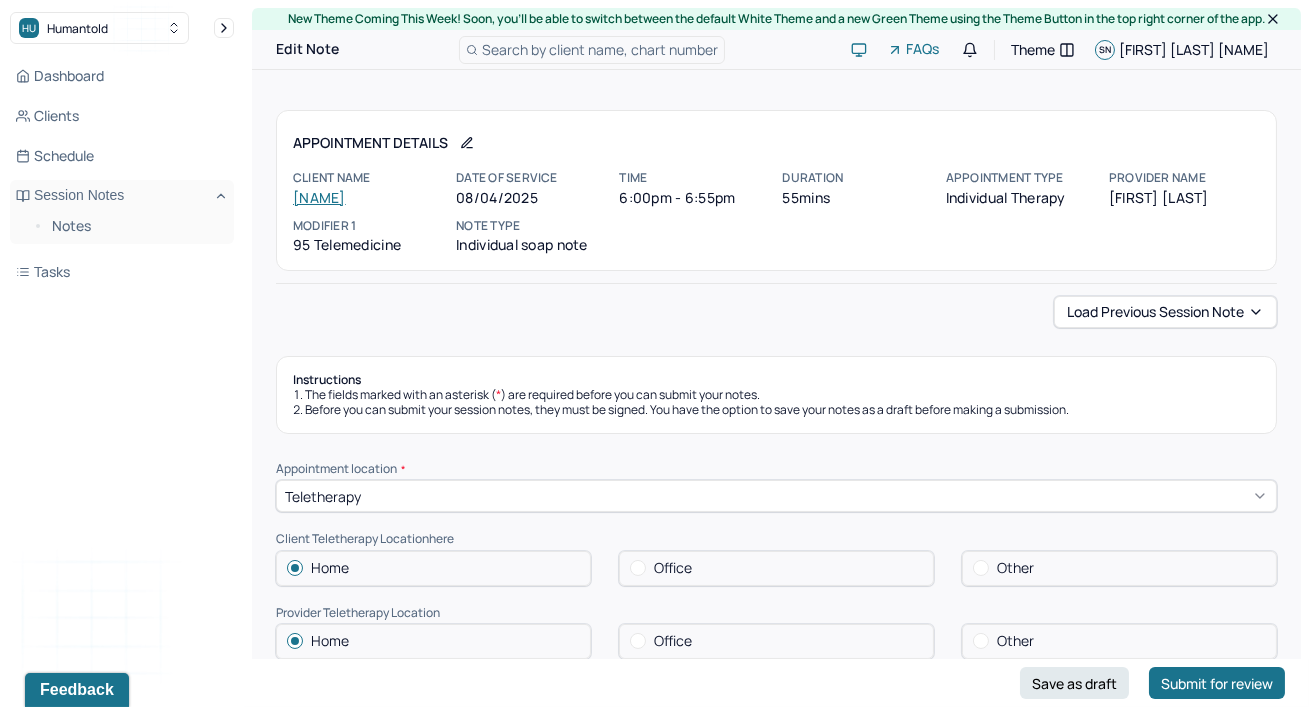 click on "Appointment Details Client name [NAME] [LAST] Date of service 08/04/2025 Time 6:00pm - 6:55pm Duration 55mins Appointment type individual therapy Provider name [NAME] [LAST] Modifier 1 95 Telemedicine Note type Individual soap note Load previous session note Instructions The fields marked with an asterisk ( * ) are required before you can submit your notes. Before you can submit your session notes, they must be signed. You have the option to save your notes as a draft before making a submission. Appointment location * Teletherapy Client Teletherapy Location here Home Office Other Provider Teletherapy Location Home Office Other Consent was received for the teletherapy session The teletherapy session was conducted via video Primary diagnosis * F41.1 GENERALIZED ANXIETY DISORDER Secondary diagnosis (optional) Secondary diagnosis Tertiary diagnosis (optional) Tertiary diagnosis Emotional / Behavioural symptoms demonstrated * The client presented with recurring feelings of frustrations. Causing * * Subjective" at bounding box center [776, 1839] 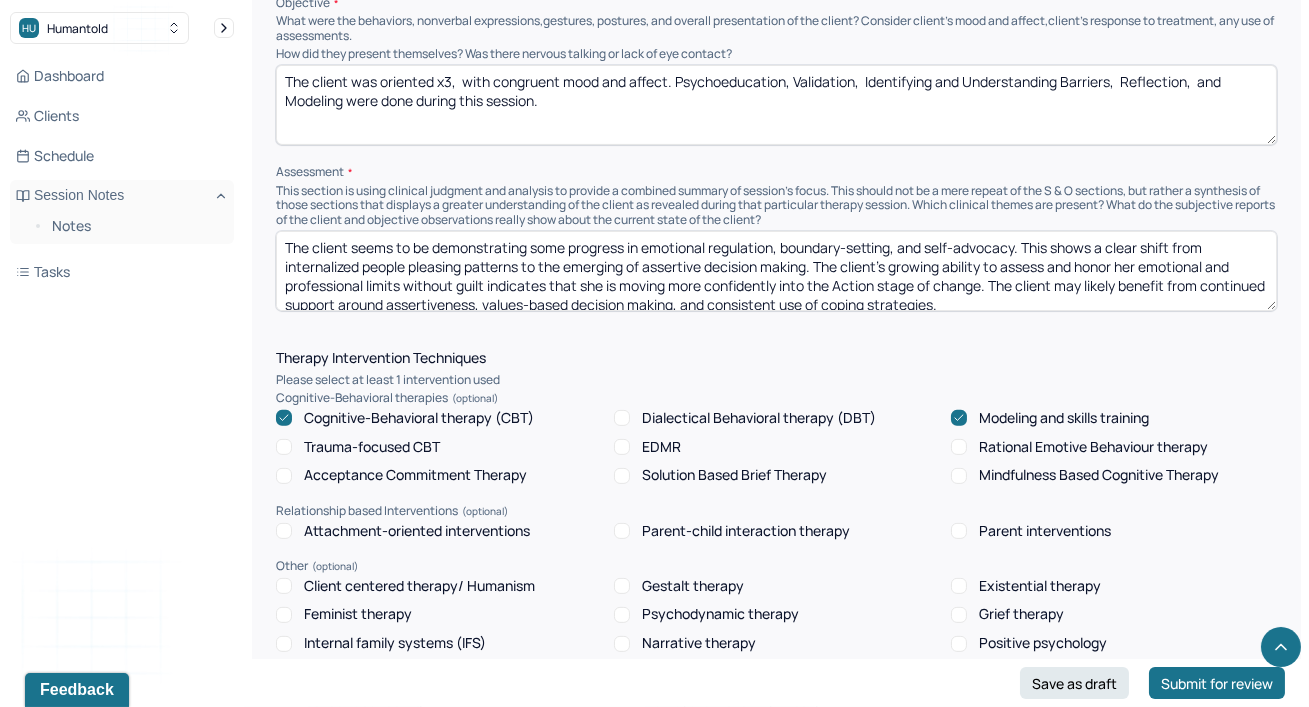 scroll, scrollTop: 1490, scrollLeft: 0, axis: vertical 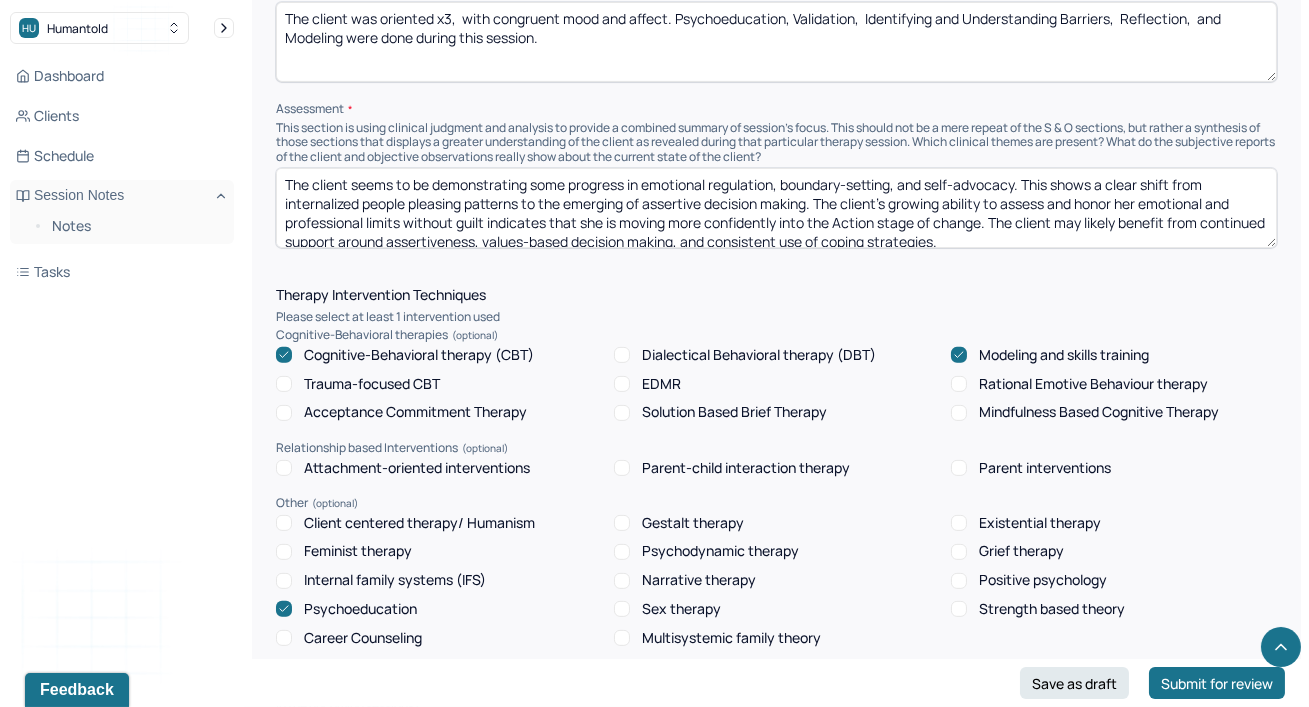 click on "The client seems to be demonstrating some progress in emotional regulation, boundary-setting, and self-advocacy. This shows a clear shift from internalized people pleasing patterns to the emerging of assertive decision making. The client’s growing ability to assess and honor her emotional and professional limits without guilt indicates that she is moving more confidently into the Action stage of change. The client may likely benefit from continued support around assertiveness, values-based decision making, and consistent use of coping strategies." at bounding box center (776, 208) 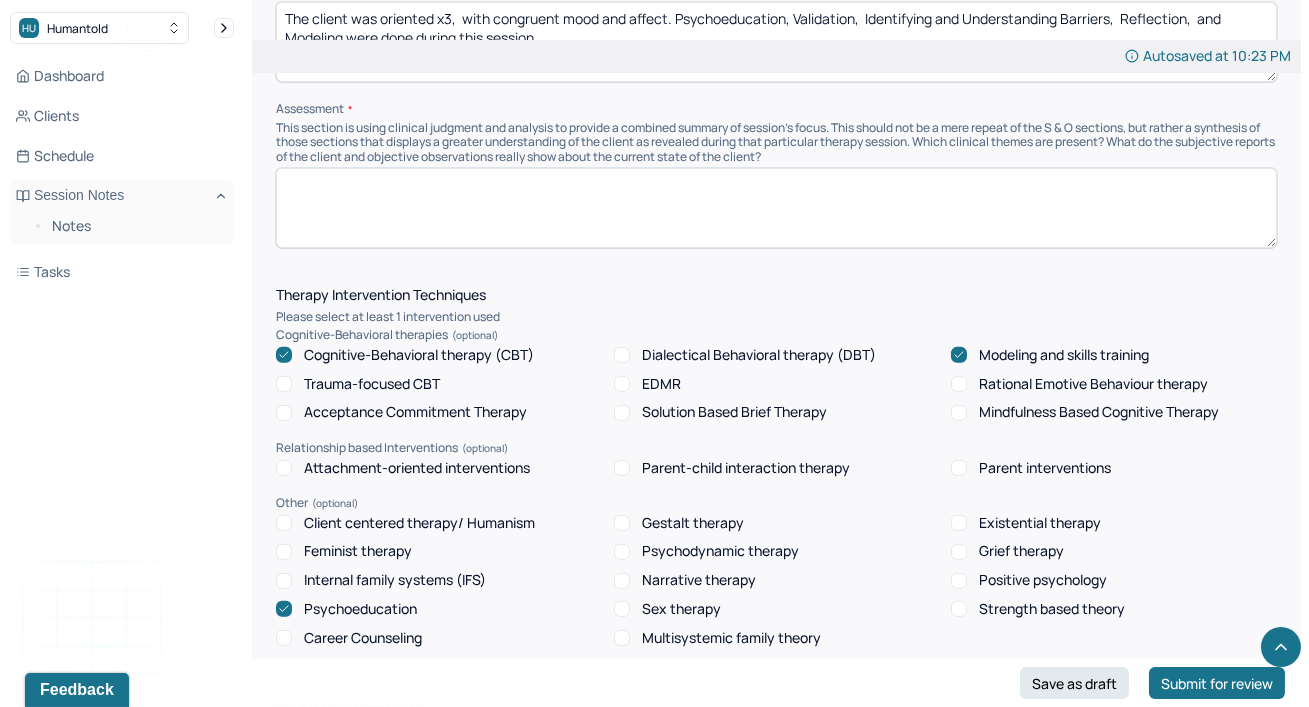 type 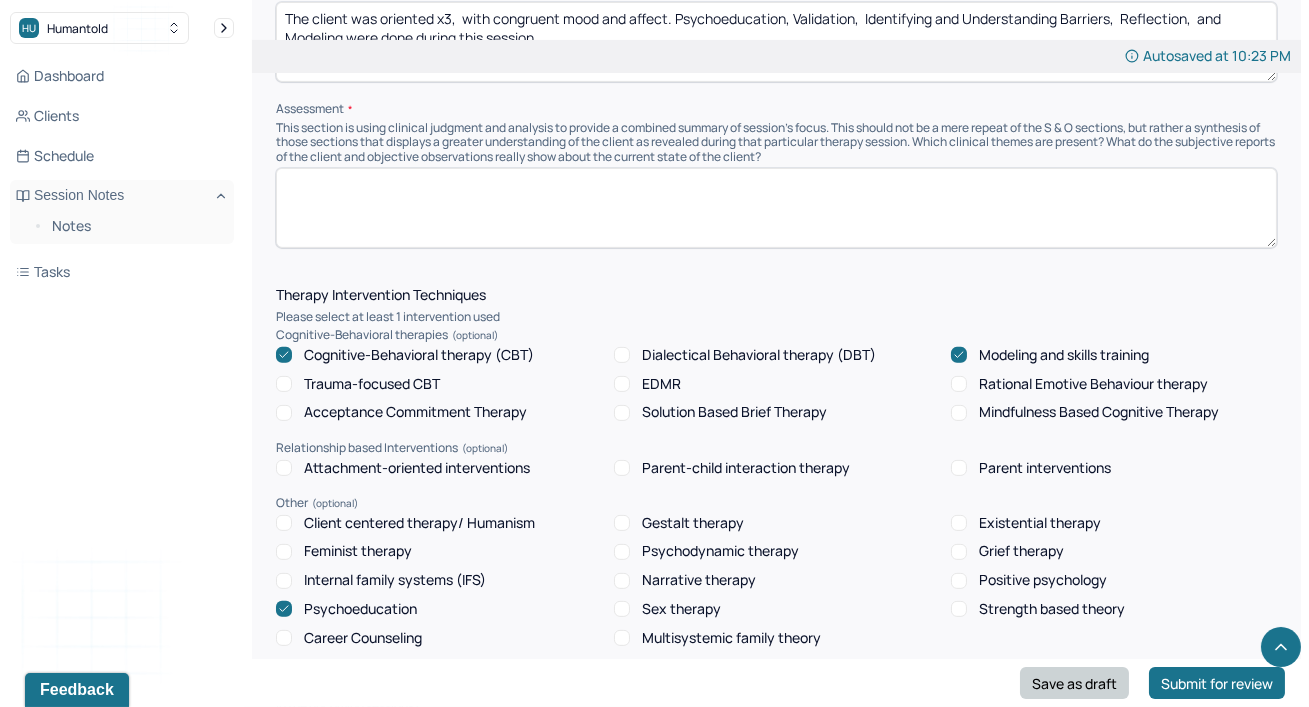 click on "Save as draft" at bounding box center (1074, 683) 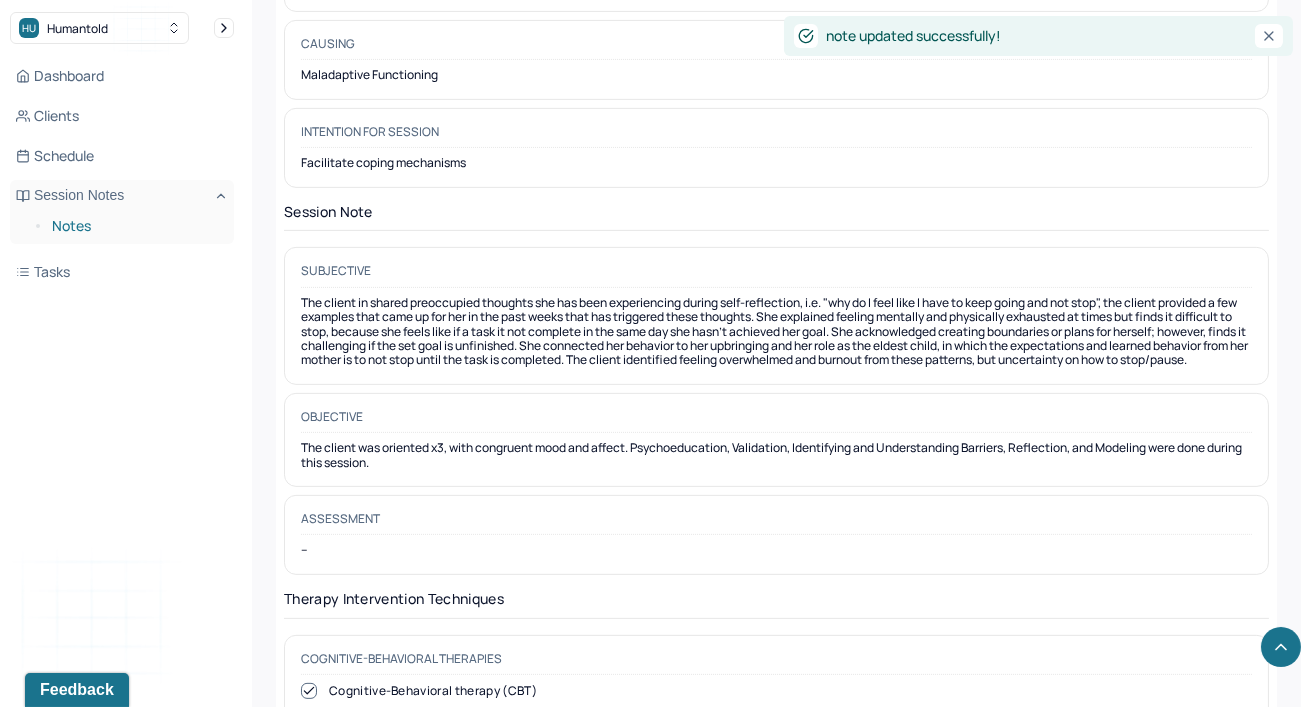 click on "Notes" at bounding box center (135, 226) 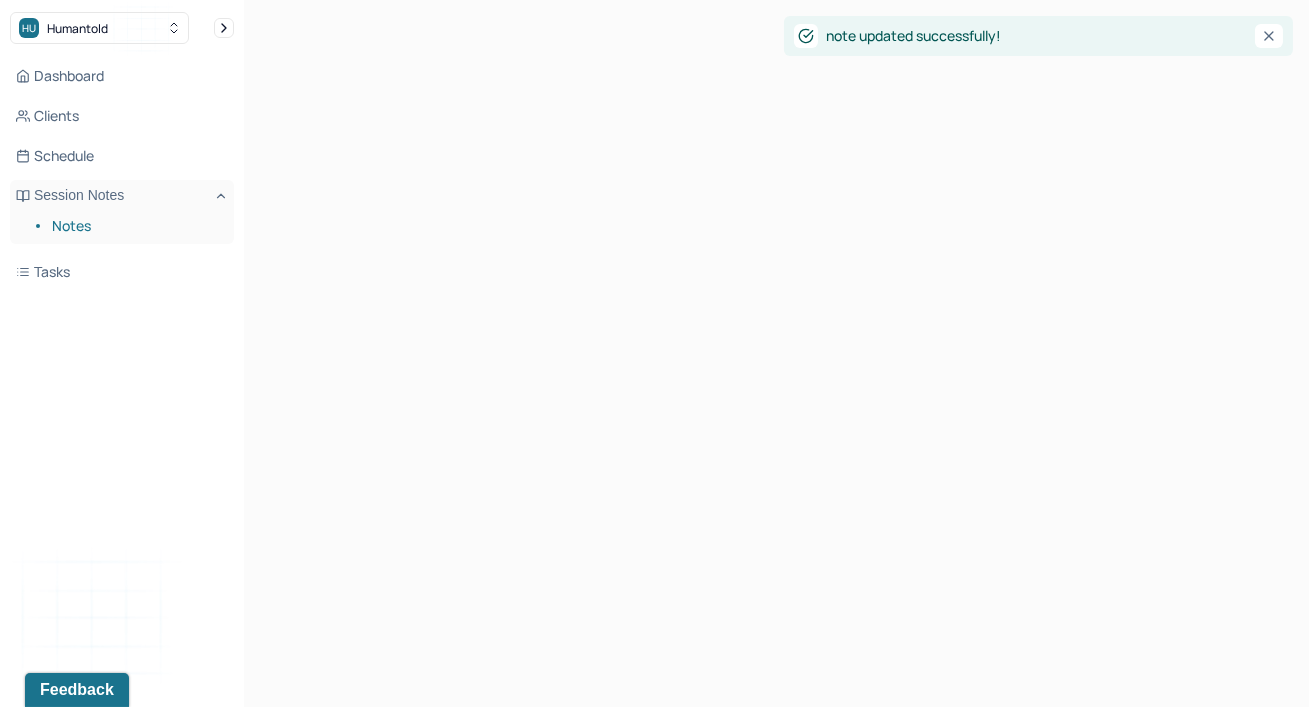 scroll, scrollTop: 0, scrollLeft: 0, axis: both 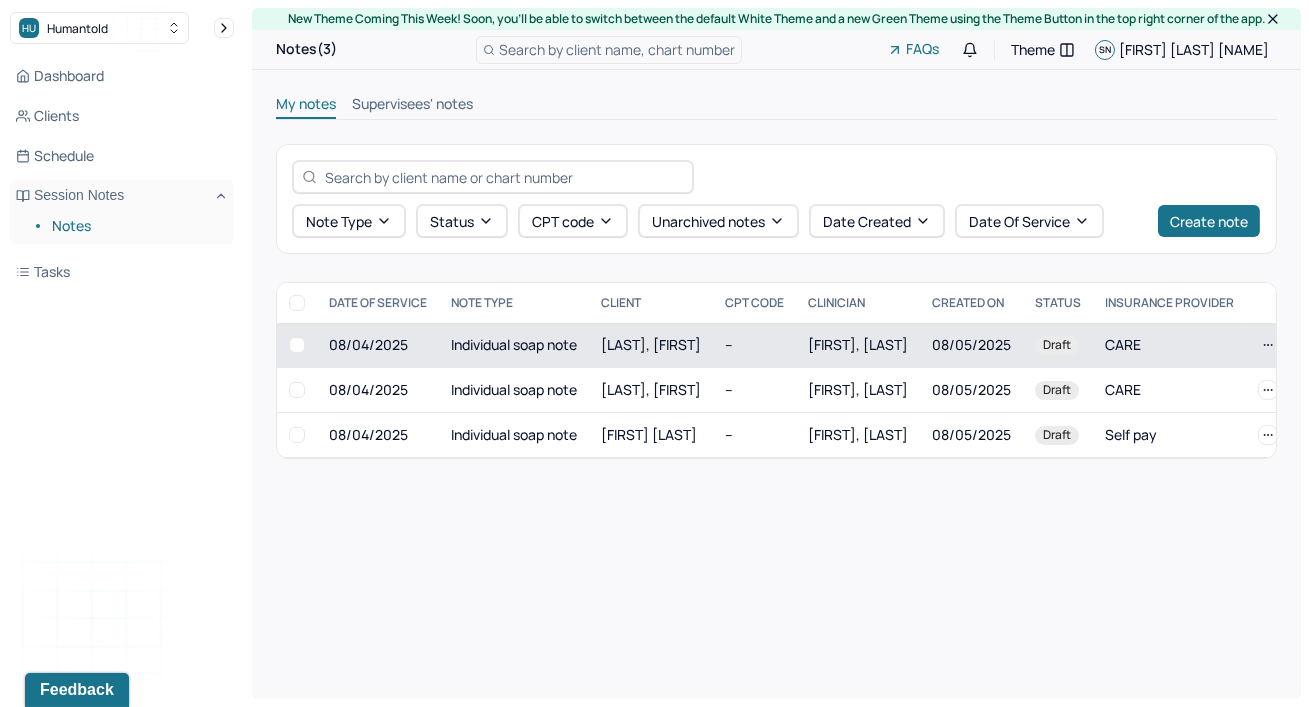 click on "Individual soap note" at bounding box center [514, 345] 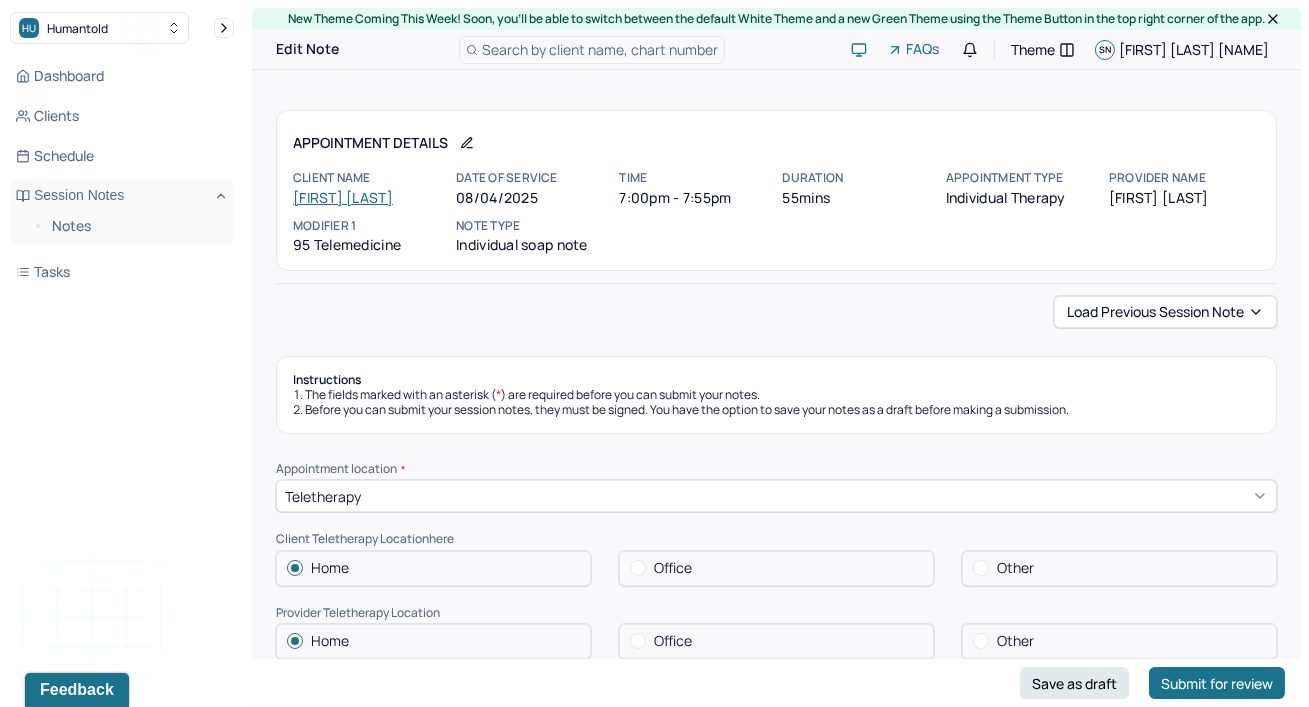 click on "Instructions" at bounding box center [776, 380] 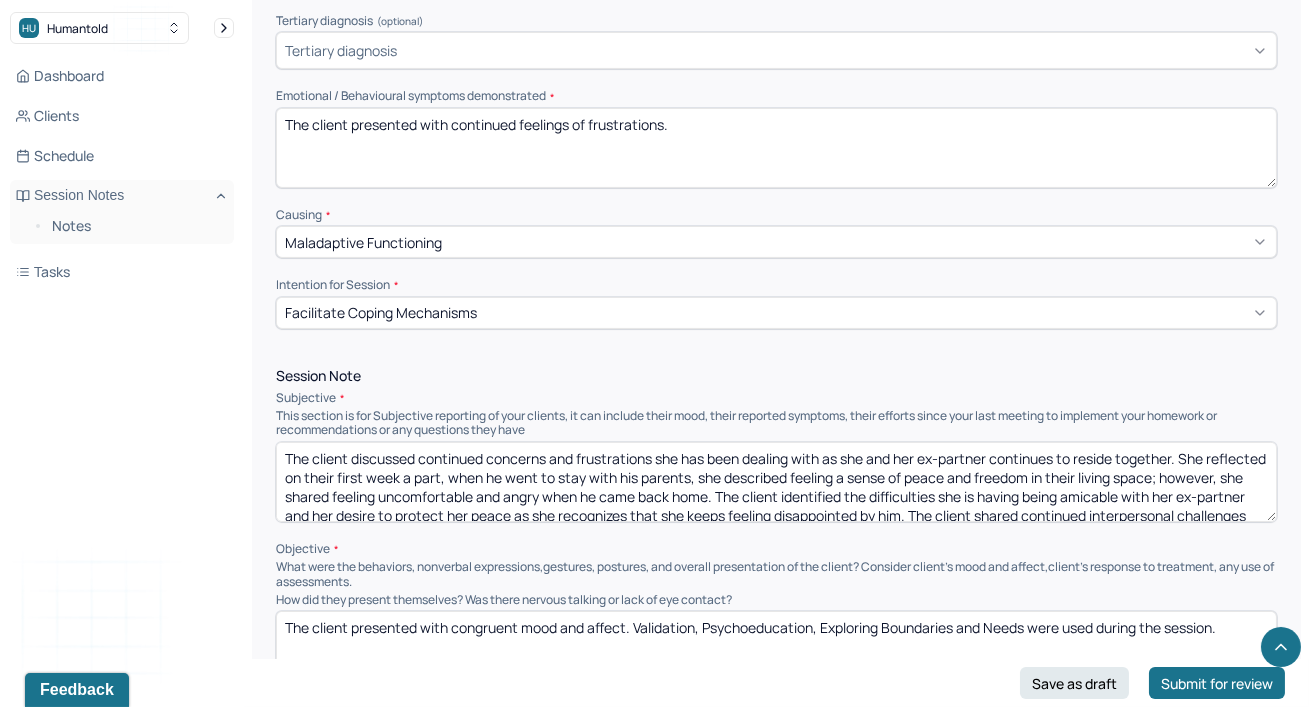 scroll, scrollTop: 909, scrollLeft: 0, axis: vertical 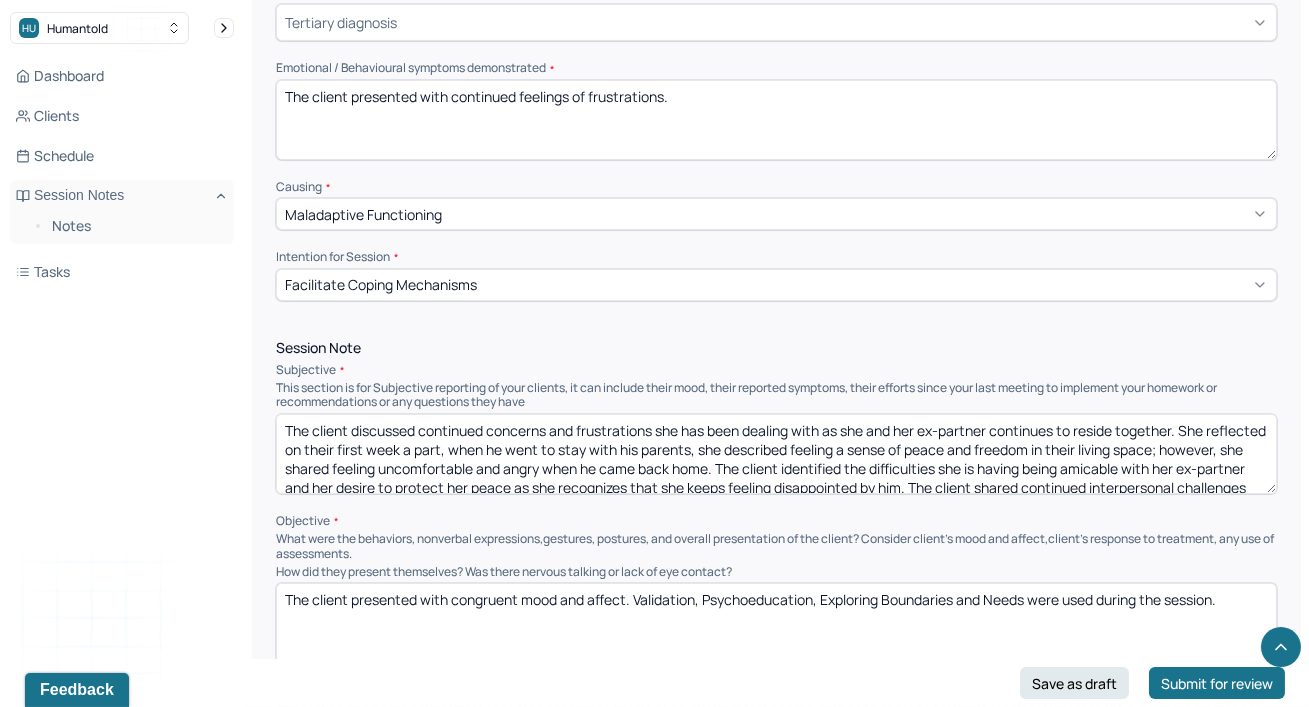 click on "The client discussed continued concerns and frustrations she has been dealing with as she and her ex-partner continues to reside together. She reflected on their first week a part, when he went to stay with his parents, she described feeling a sense of peace and freedom in their living space; however, she shared feeling uncomfortable and angry when he came back home. The client identified the difficulties she is having being amicable with her ex-partner and her desire to protect her peace as she recognizes that she keeps feeling disappointed by him. The client shared continued interpersonal challenges with her immediate family and feels left-out by them as she has been working on her boundaries and they don't seem to be respective of her decisions." at bounding box center (776, 454) 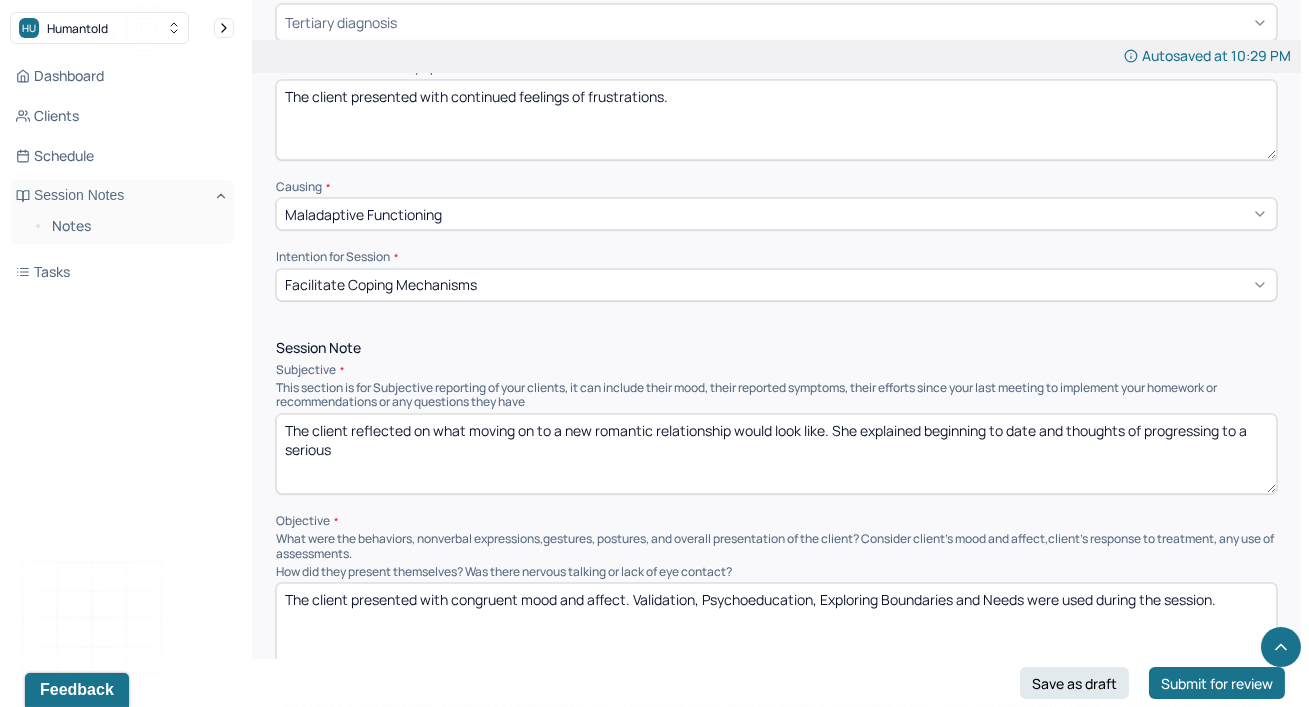 click on "The client reflected on what moving on to a new romantic relationship would look like. She explained beginning to date and thoughts of progressing to a serious" at bounding box center [776, 454] 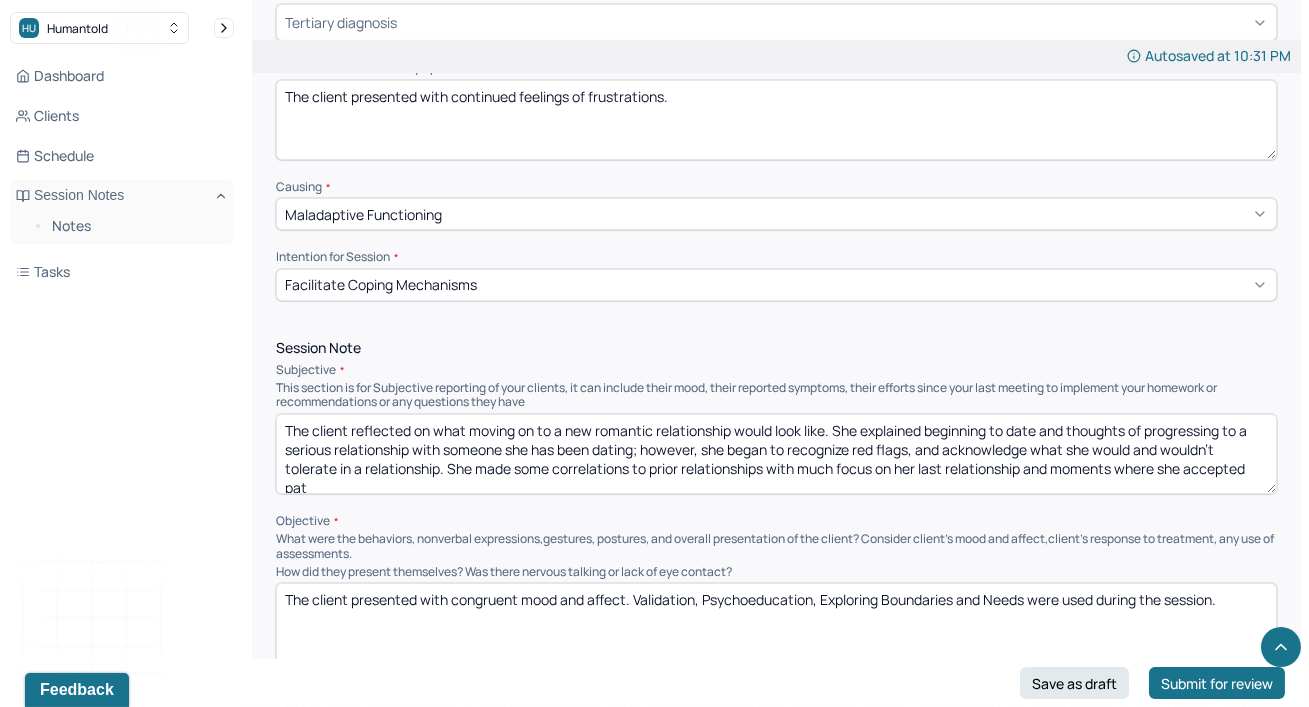 scroll, scrollTop: 3, scrollLeft: 0, axis: vertical 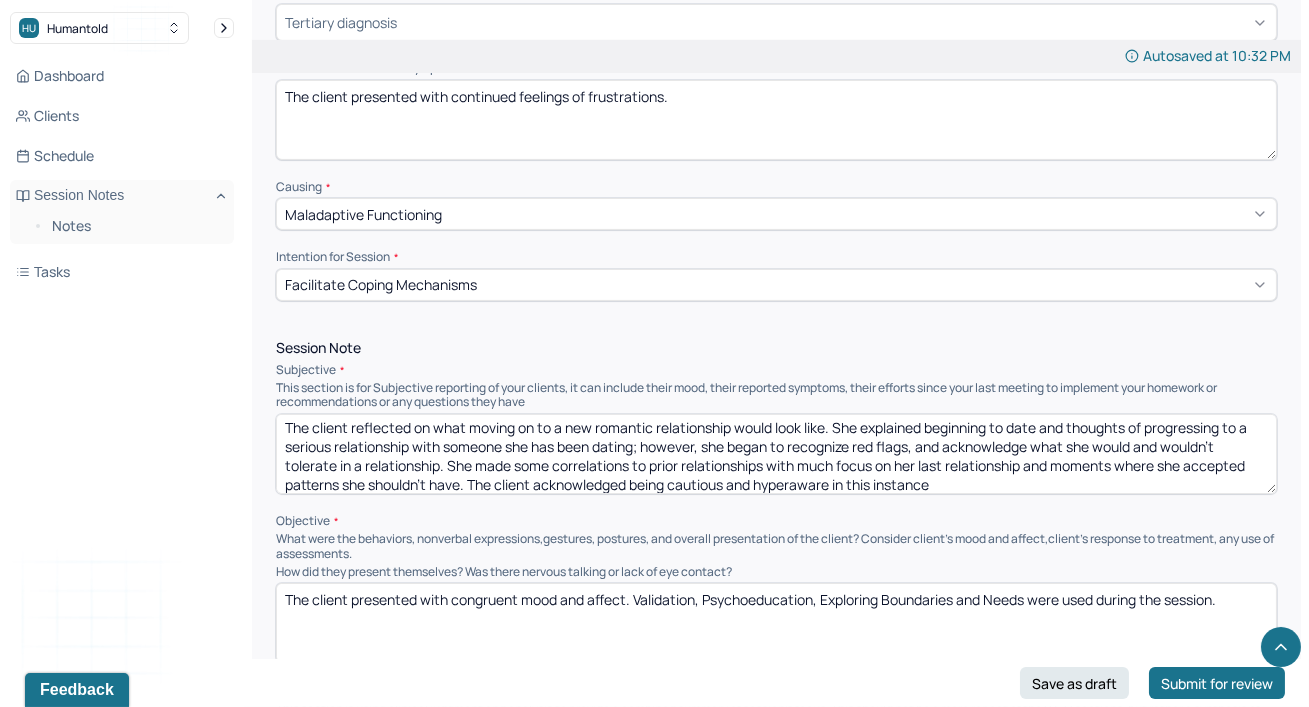 click on "The client reflected on what moving on to a new romantic relationship would look like. She explained beginning to date and thoughts of progressing to a serious relationship with someone she has been dating; however, she began to recognize red flags, and acknowledge what she would and wouldn't tolerate in a relationship. She made some correlations to prior relationships with much focus on her last relationship and moments where she accepted patterns she shouldn't have. The client acknowledged being cautious and hyperaware in this instance" at bounding box center (776, 454) 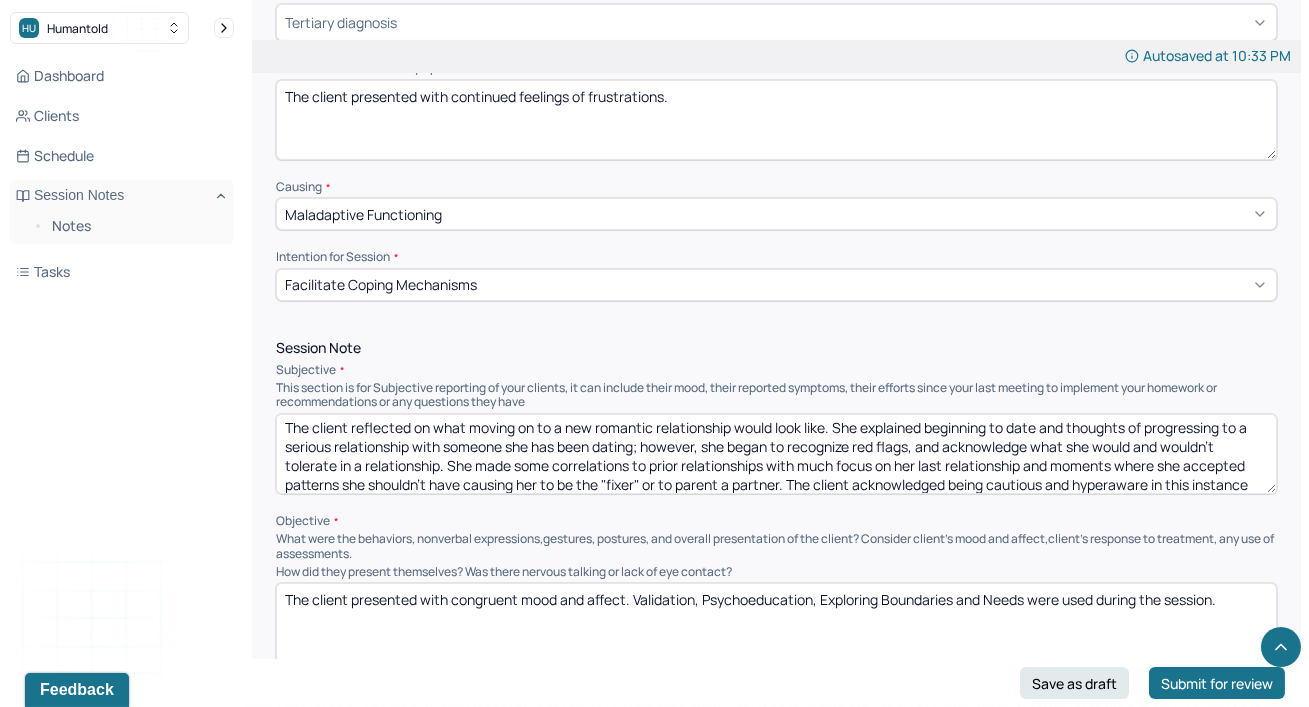 click on "The client reflected on what moving on to a new romantic relationship would look like. She explained beginning to date and thoughts of progressing to a serious relationship with someone she has been dating; however, she began to recognize red flags, and acknowledge what she would and wouldn't tolerate in a relationship. She made some correlations to prior relationships with much focus on her last relationship and moments where she accepted patterns she shouldn't have causing her to be the "fixer" or to parent a partner. The client acknowledged being cautious and hyperaware in this instance" at bounding box center (776, 454) 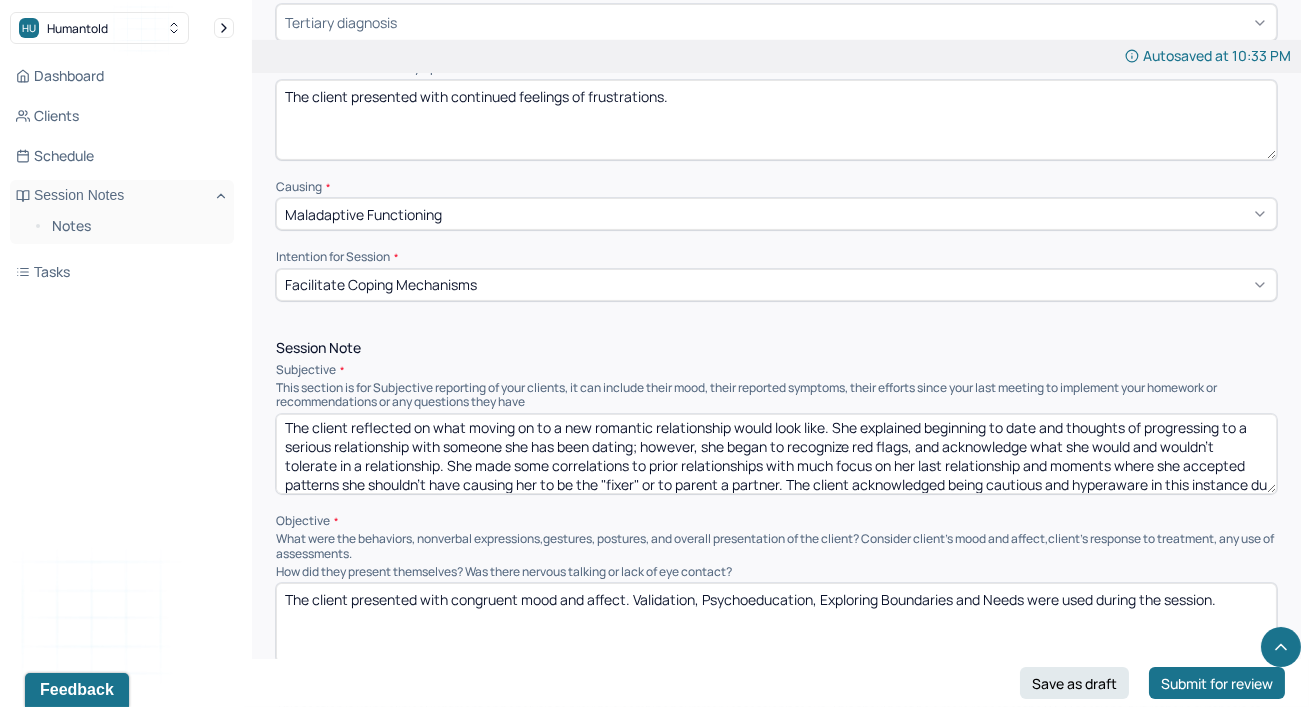 scroll, scrollTop: 22, scrollLeft: 0, axis: vertical 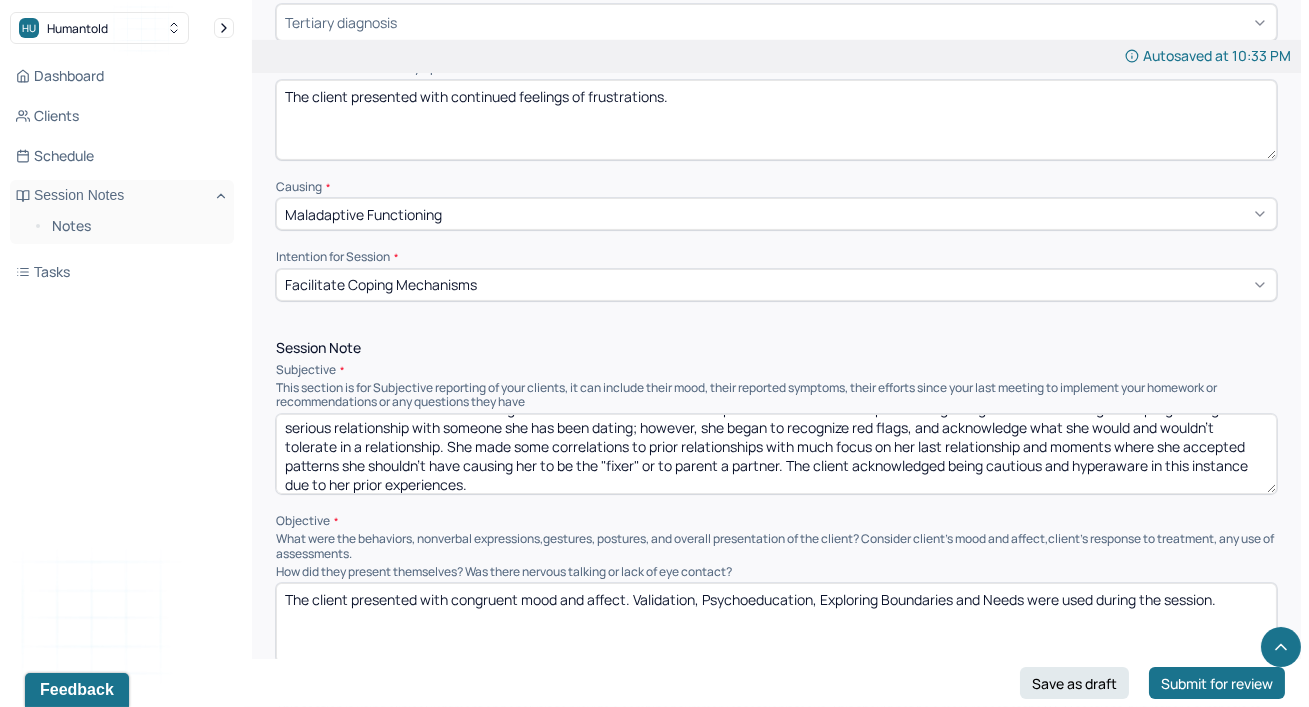 type on "The client reflected on what moving on to a new romantic relationship would look like. She explained beginning to date and thoughts of progressing to a serious relationship with someone she has been dating; however, she began to recognize red flags, and acknowledge what she would and wouldn't tolerate in a relationship. She made some correlations to prior relationships with much focus on her last relationship and moments where she accepted patterns she shouldn't have causing her to be the "fixer" or to parent a partner. The client acknowledged being cautious and hyperaware in this instance due to her prior experiences." 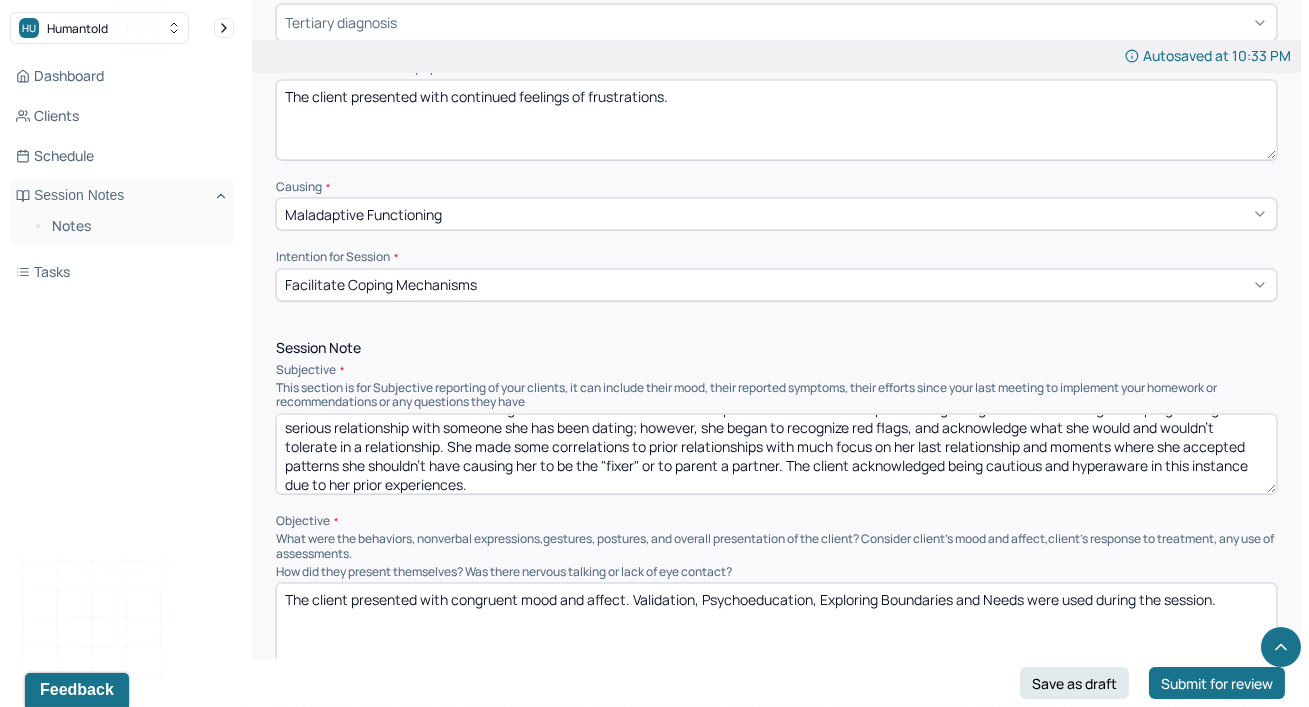 click on "Instructions The fields marked with an asterisk ( * ) are required before you can submit your notes. Before you can submit your session notes, they must be signed. You have the option to save your notes as a draft before making a submission. Appointment location * Teletherapy Client Teletherapy Location here Home Office Other Provider Teletherapy Location Home Office Other Consent was received for the teletherapy session The teletherapy session was conducted via video Primary diagnosis * F41.1 GENERALIZED ANXIETY DISORDER Secondary diagnosis (optional) Secondary diagnosis Tertiary diagnosis (optional) Tertiary diagnosis Emotional / Behavioural symptoms demonstrated * The client presented with continued feelings of frustrations. Causing * Maladaptive Functioning Intention for Session * Facilitate coping mechanisms Session Note Subjective Objective How did they present themselves? Was there nervous talking or lack of eye contact? Assessment Therapy Intervention Techniques Cognitive-Behavioral therapies EDMR * *" at bounding box center (776, 1040) 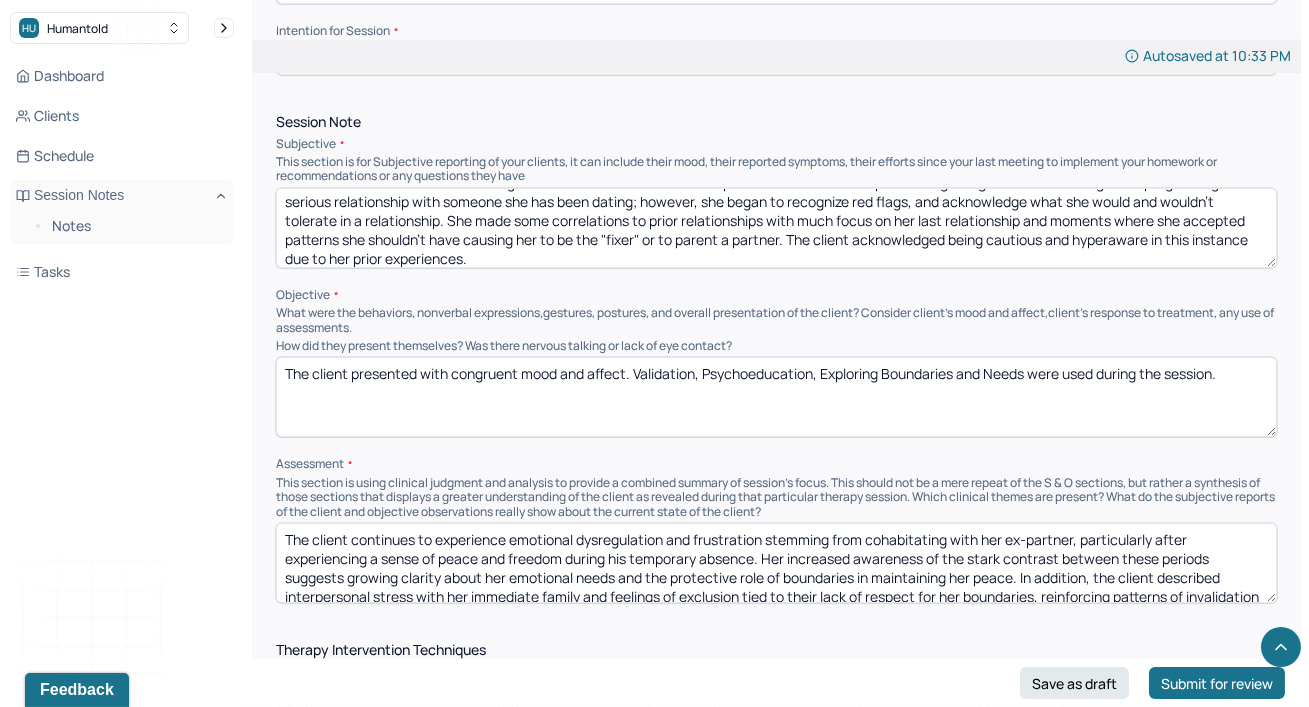 scroll, scrollTop: 1163, scrollLeft: 0, axis: vertical 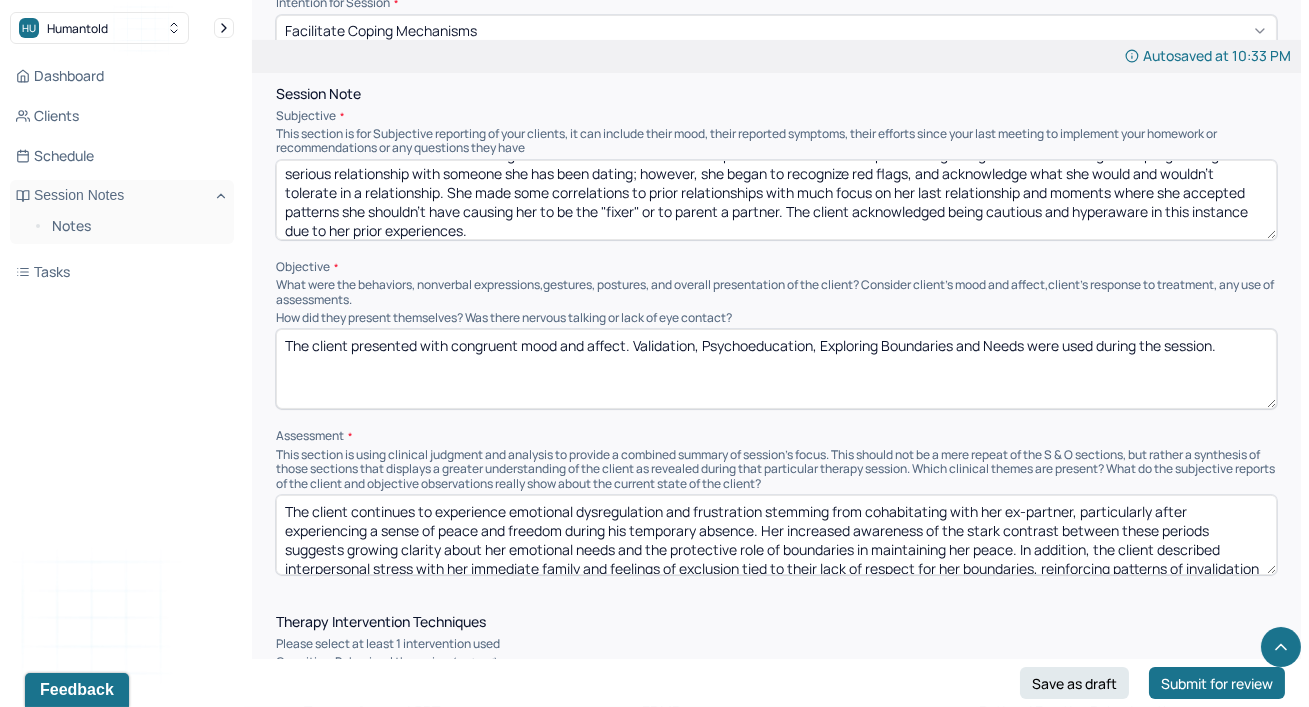 drag, startPoint x: 886, startPoint y: 349, endPoint x: 985, endPoint y: 359, distance: 99.50377 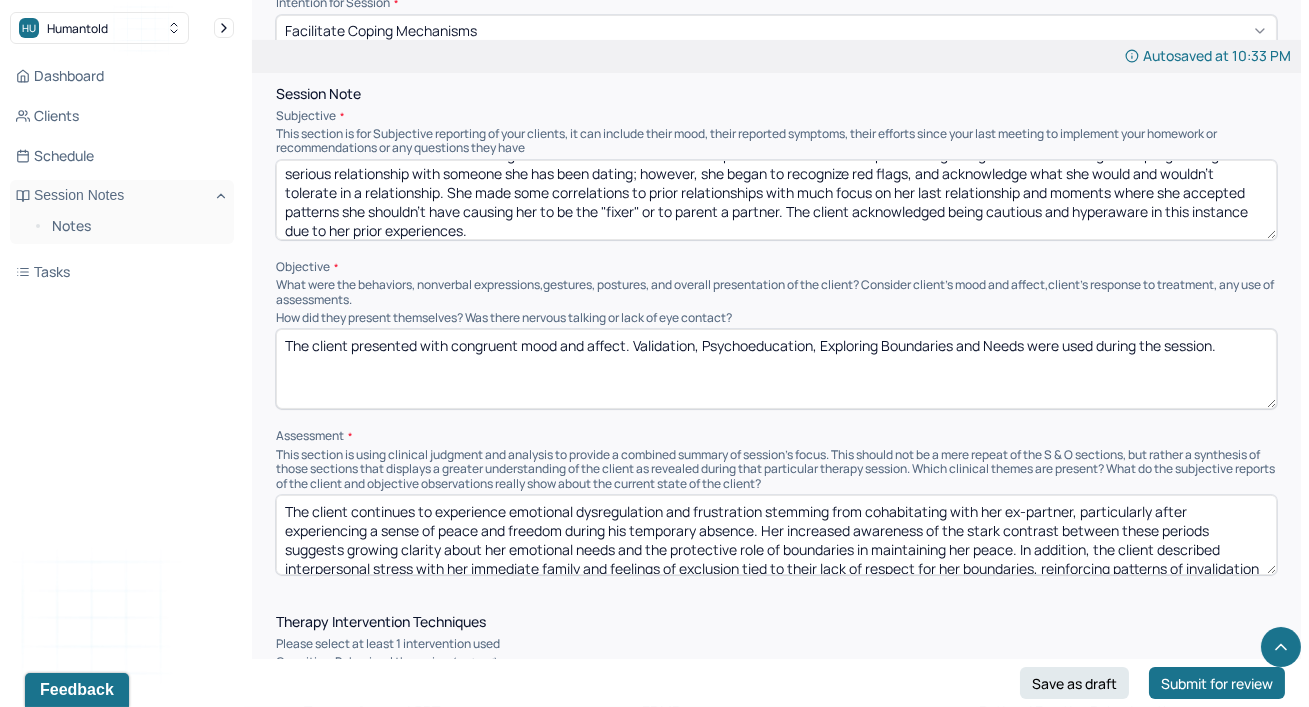 click on "The client presented with congruent mood and affect. Validation, Psychoeducation, Exploring Boundaries and Needs were used during the session." at bounding box center [776, 369] 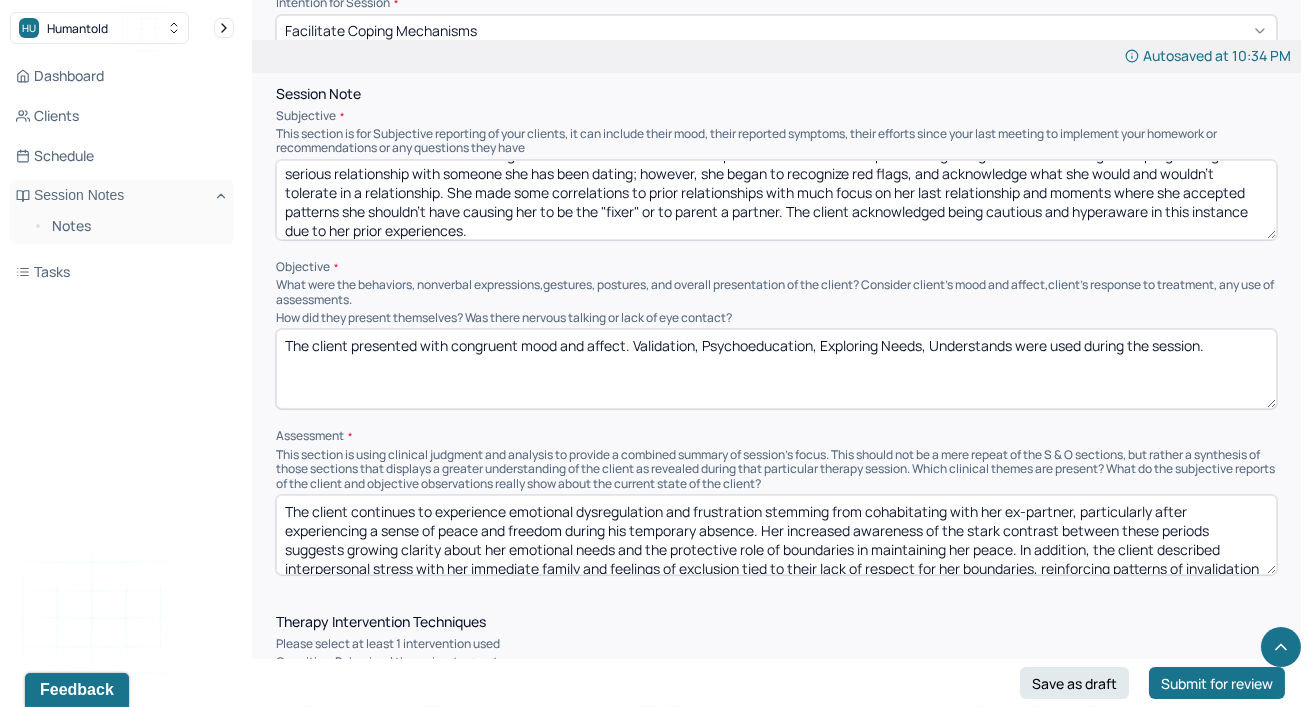 click on "The client presented with congruent mood and affect. Validation, Psychoeducation, Exploring Needs, Understands were used during the session." at bounding box center (776, 369) 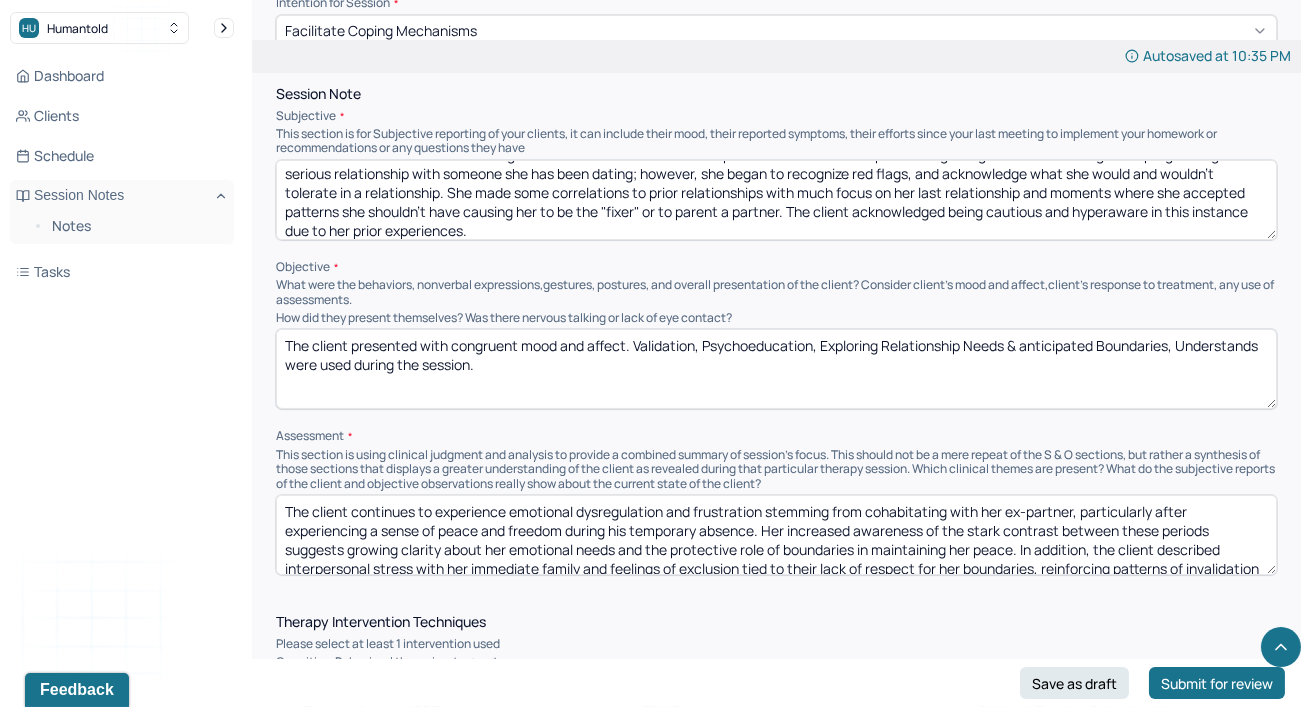click on "The client presented with congruent mood and affect. Validation, Psychoeducation, Exploring Relationship Needs & anticipated Boundaries, Understands  were used during the session." at bounding box center [776, 369] 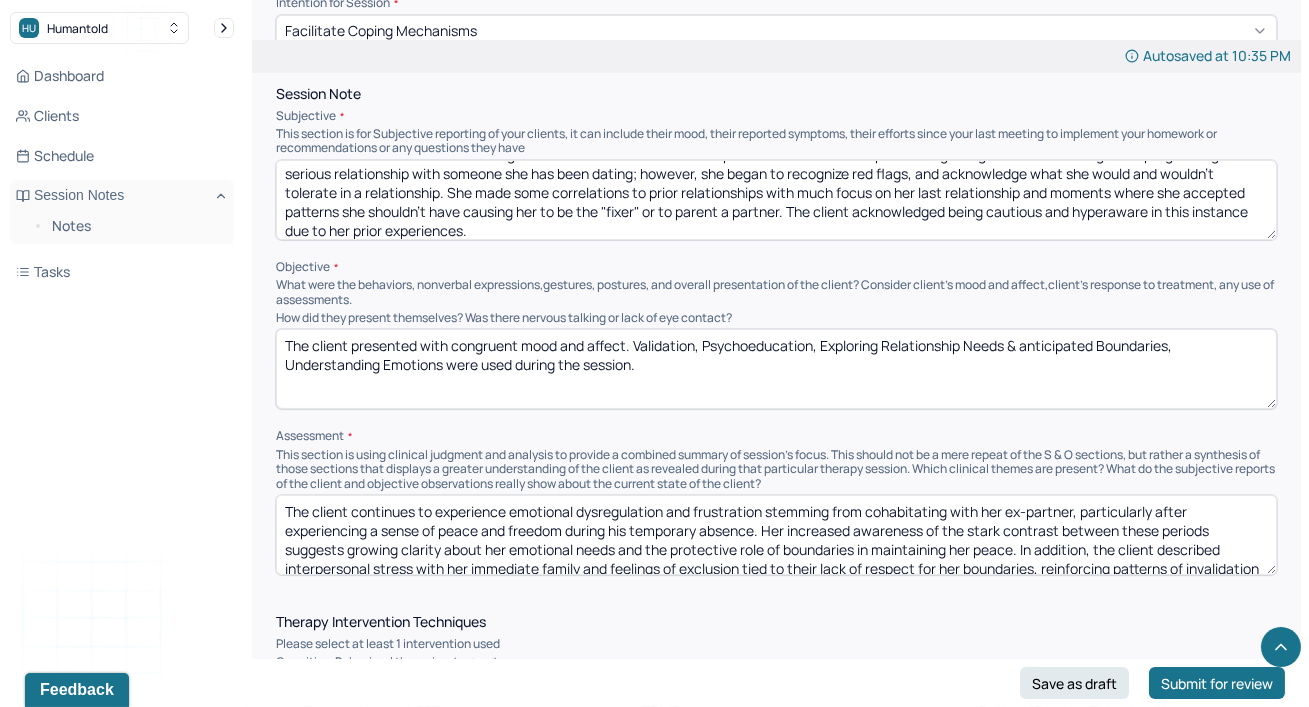 type on "The client presented with congruent mood and affect. Validation, Psychoeducation, Exploring Relationship Needs & anticipated Boundaries, Understanding Emotions were used during the session." 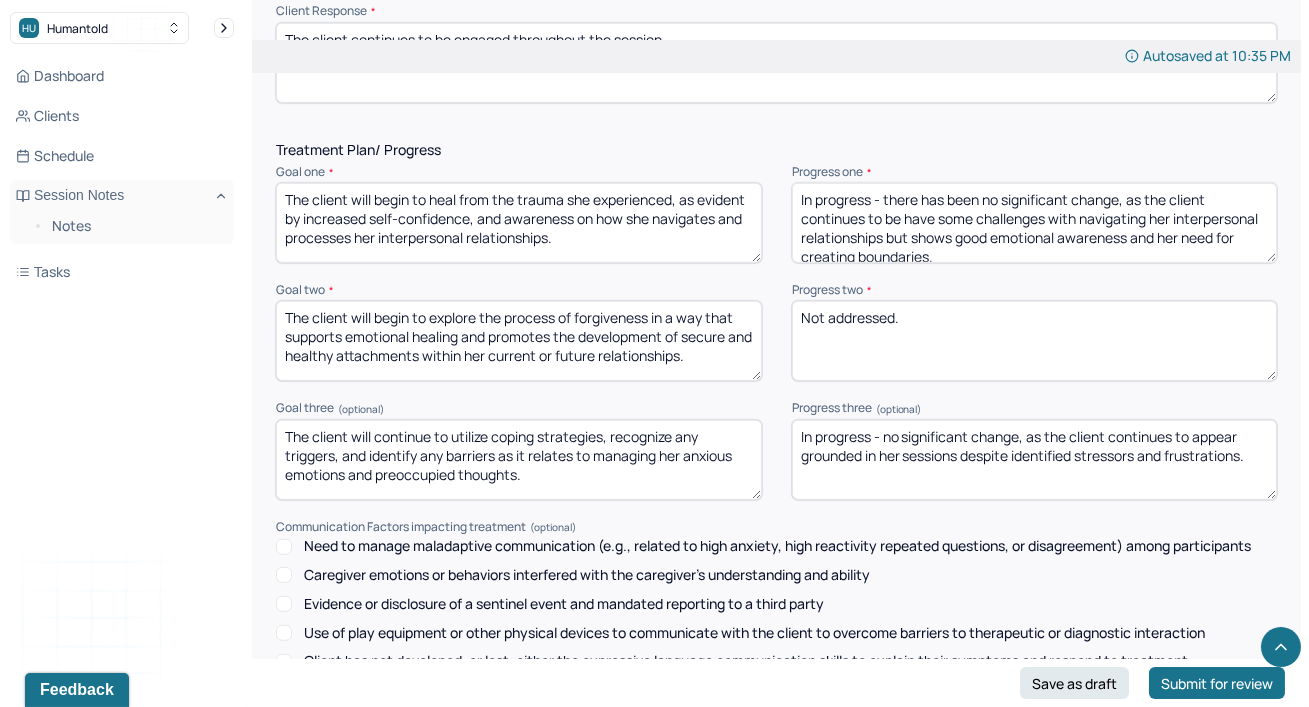 scroll, scrollTop: 2618, scrollLeft: 0, axis: vertical 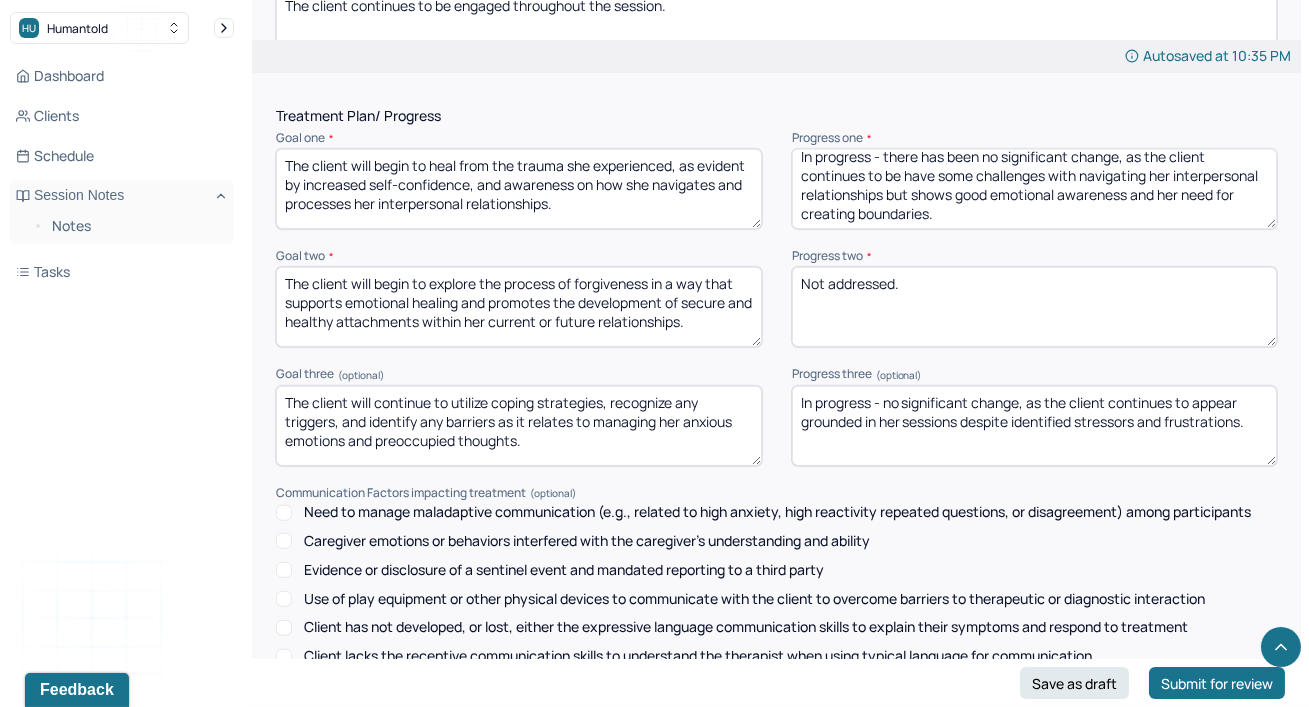 drag, startPoint x: 882, startPoint y: 190, endPoint x: 962, endPoint y: 252, distance: 101.21265 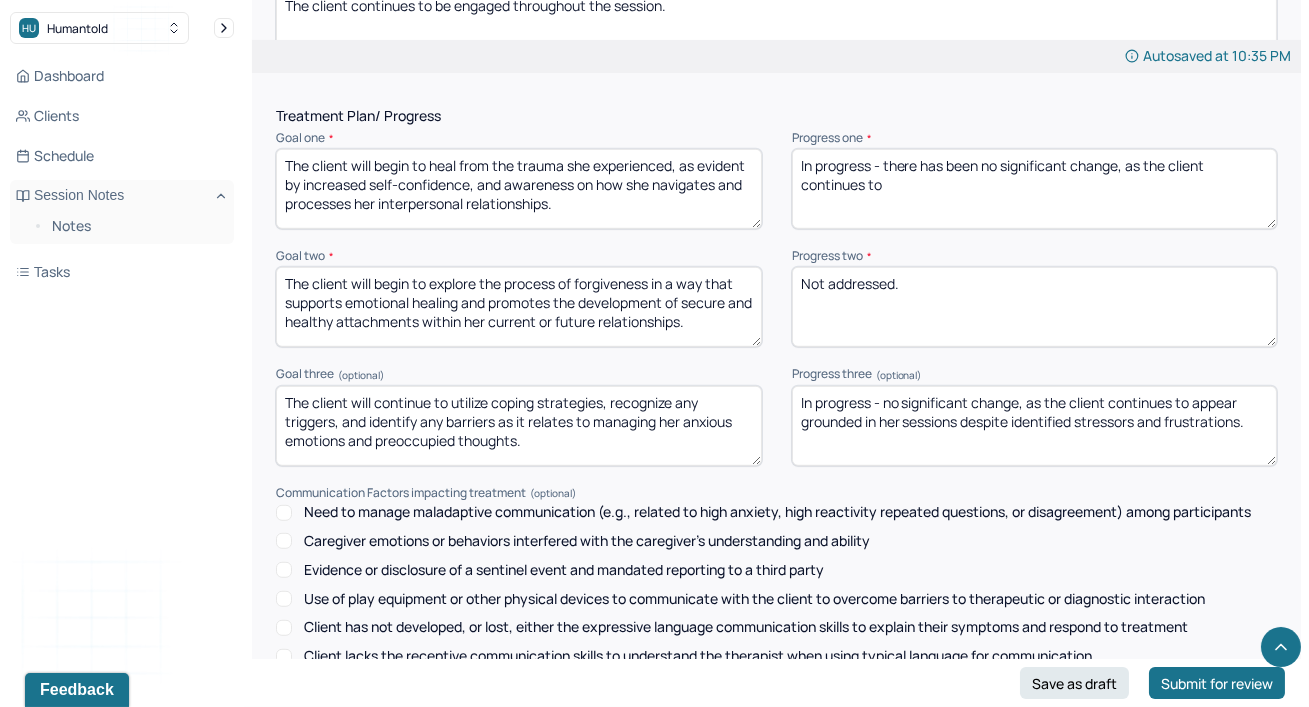scroll, scrollTop: 0, scrollLeft: 0, axis: both 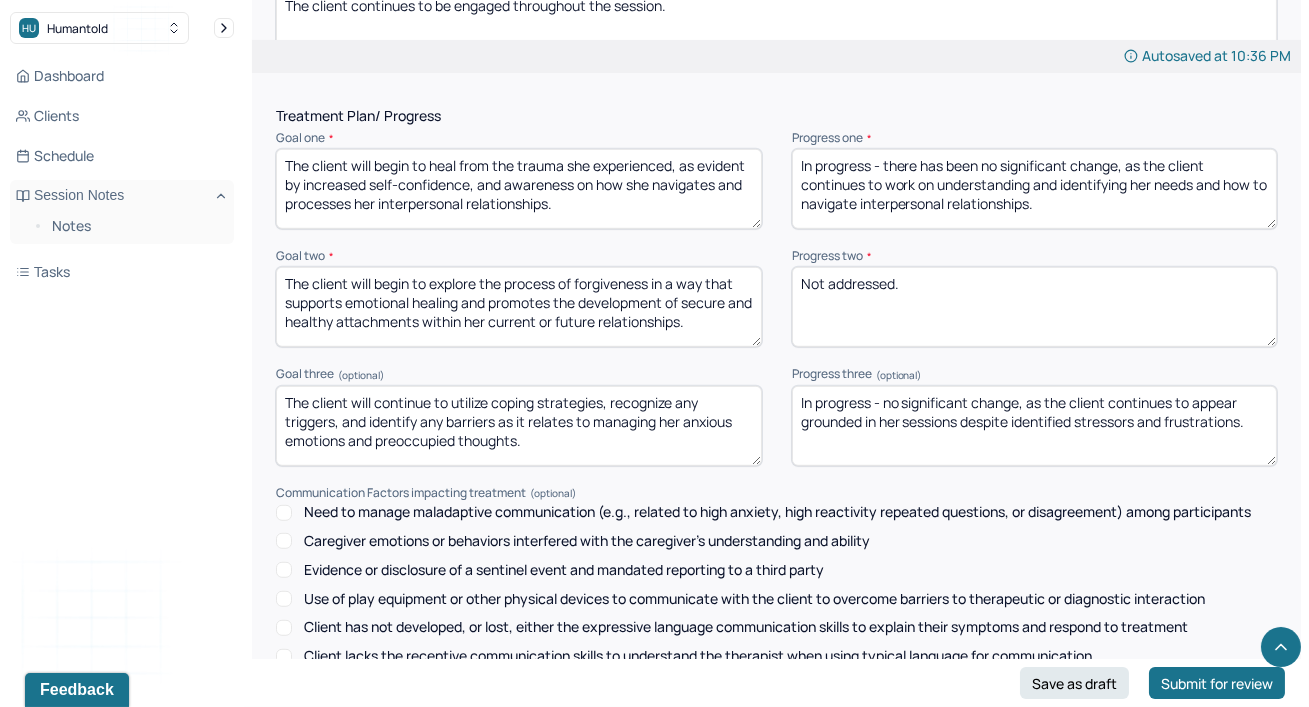 type on "In progress - there has been no significant change, as the client continues to work on understanding and identifying her needs and how to navigate interpersonal relationships." 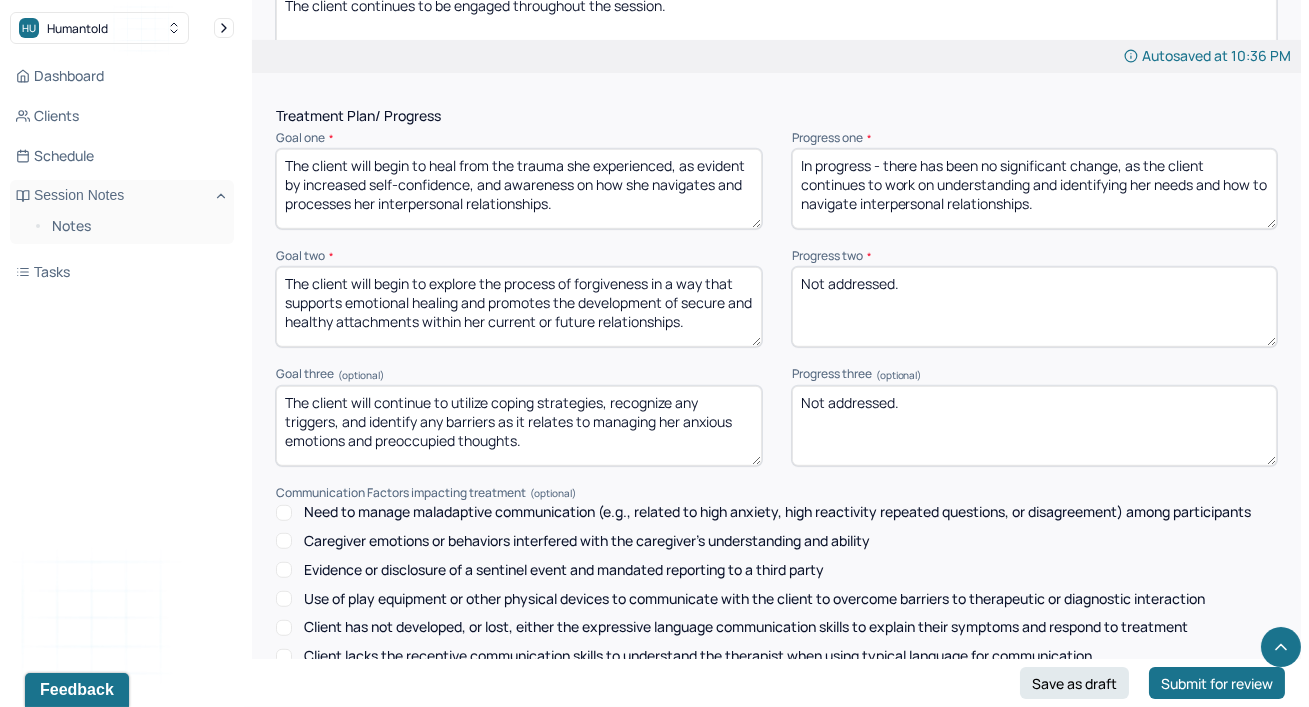 type on "Not addressed." 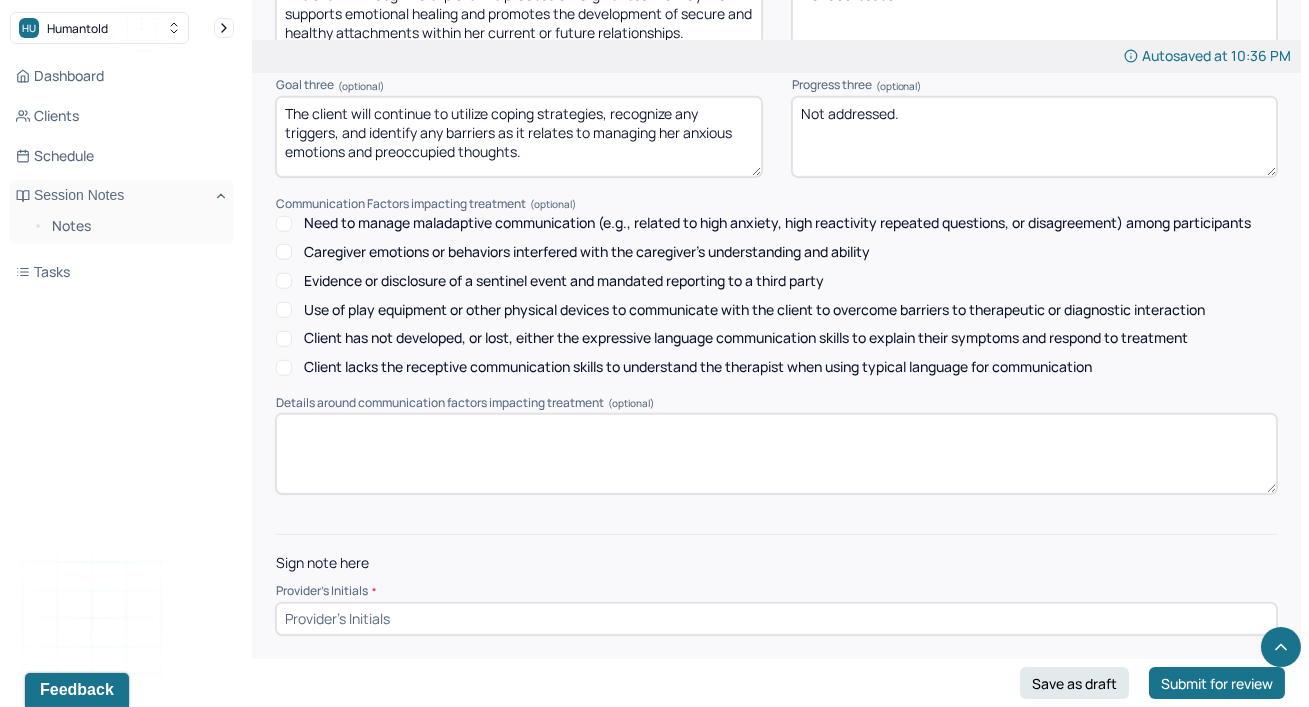 scroll, scrollTop: 2916, scrollLeft: 0, axis: vertical 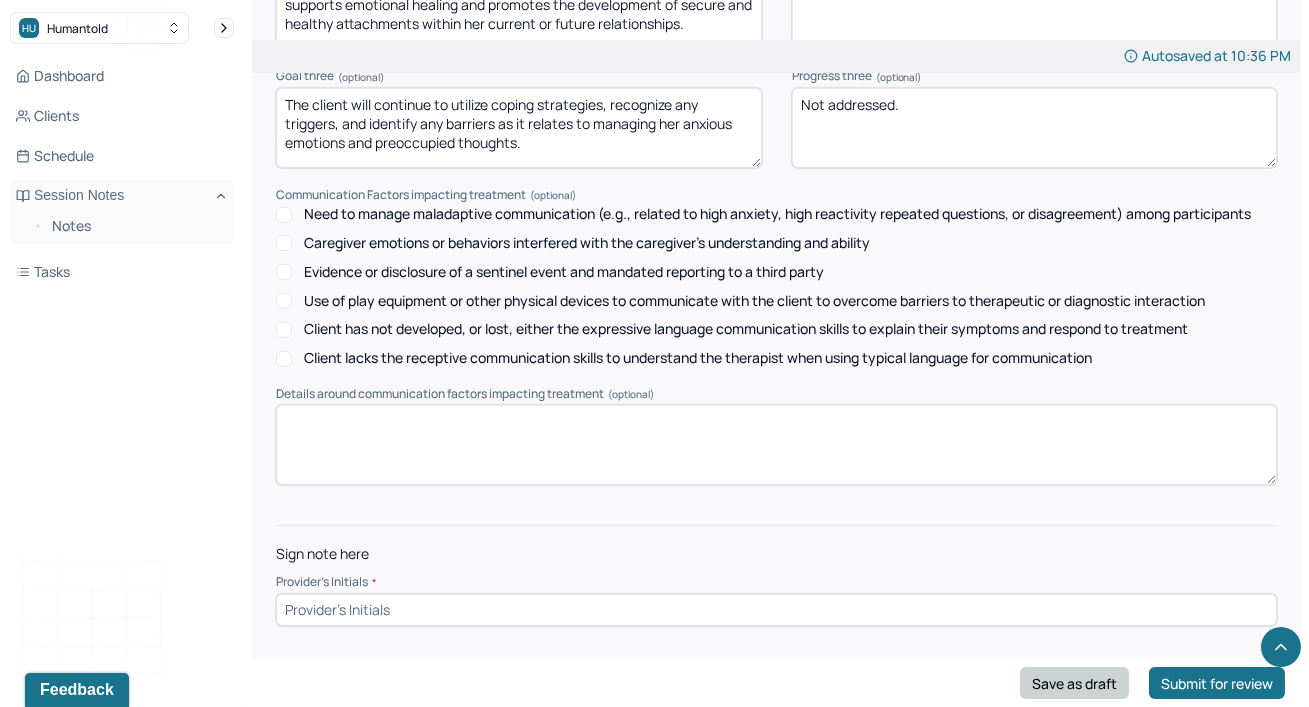 click on "Save as draft" at bounding box center [1074, 683] 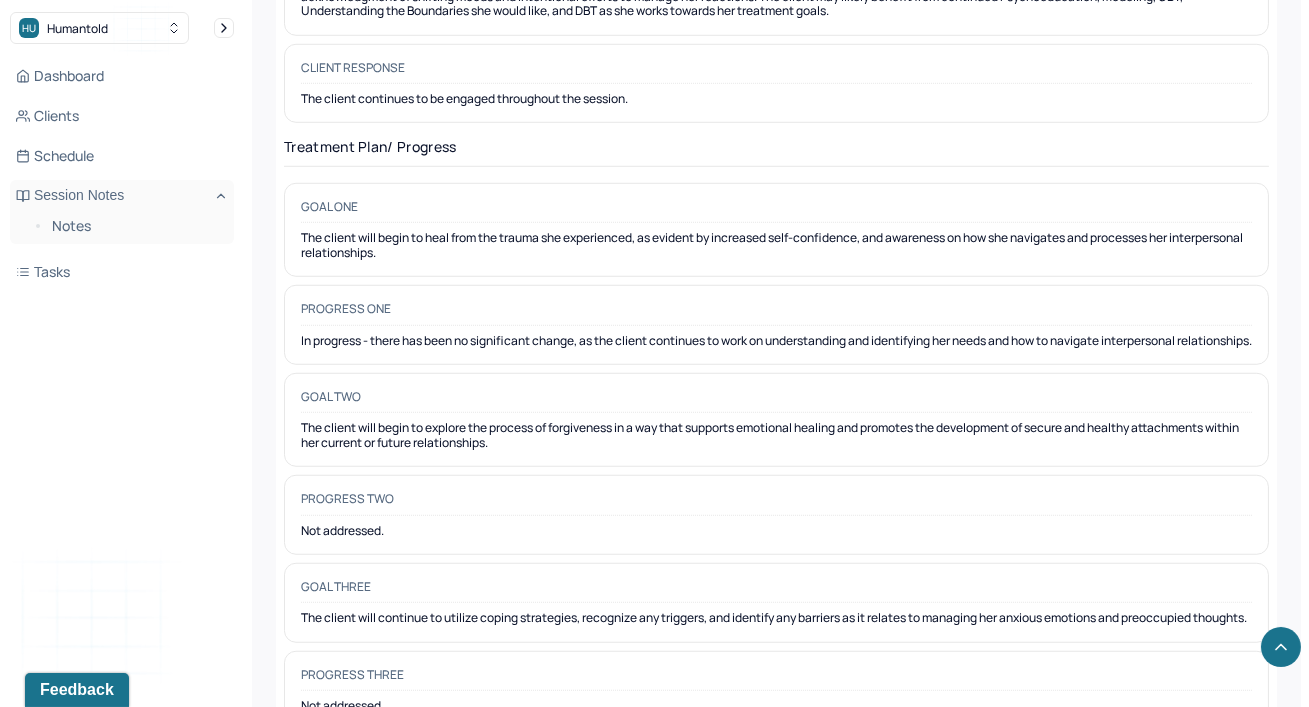 click on "Appointment location teletherapy Client Teletherapy Location Home Provider Teletherapy Location Home Consent was received for the teletherapy session Consent was received for the teletherapy session The teletherapy session was conducted via video The teletherapy session was conducted via video Primary diagnosis F41.1 GENERALIZED ANXIETY DISORDER Secondary diagnosis -- Tertiary diagnosis -- Emotional / Behavioural symptoms demonstrated The client presented with continued feelings of frustrations. Causing Maladaptive Functioning Intention for Session Facilitate coping mechanisms Session Note Subjective Objective The client presented with congruent mood and affect. Validation, Psychoeducation, Exploring Relationship Needs & anticipated Boundaries, Understanding Emotions were used during the session. Assessment Therapy Intervention Techniques Cognitive-Behavioral therapies Cognitive-Behavioral therapy (CBT) Relationship based Interventions -- Other Client centered therapy/ Humanism Psychoeducation Plan Weekly --" at bounding box center [776, -648] 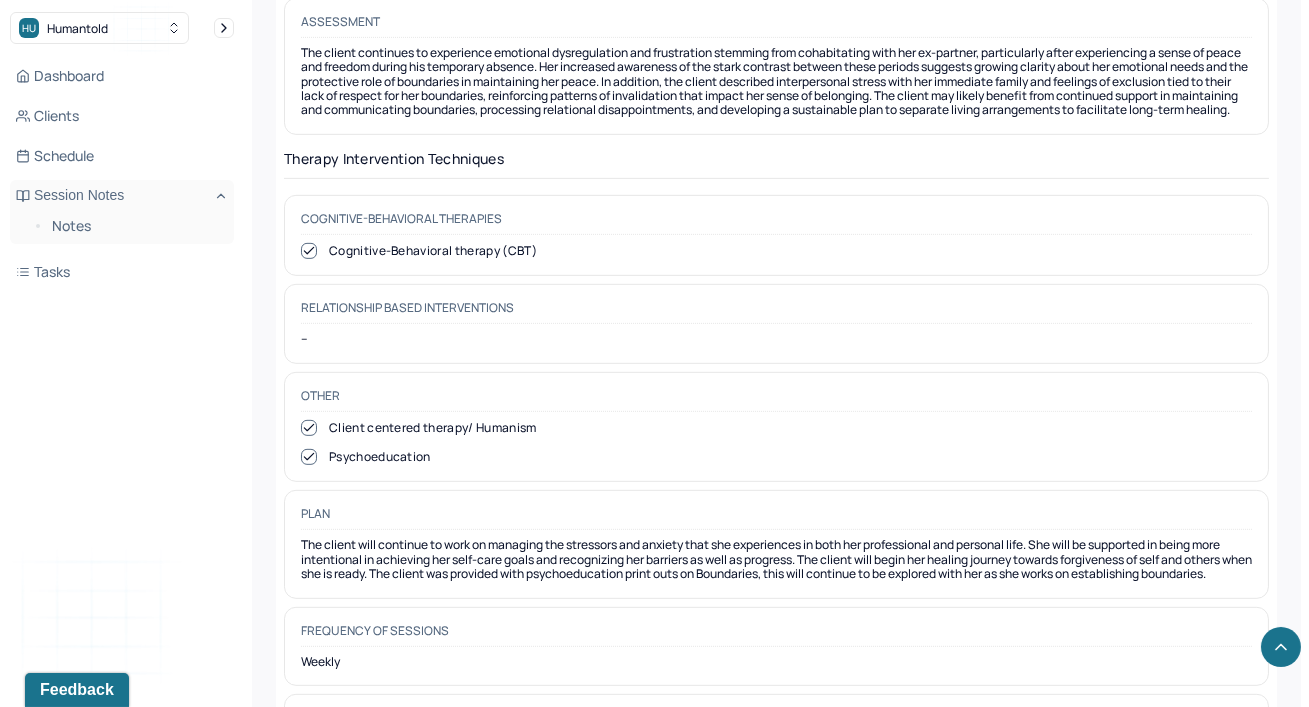scroll, scrollTop: 1970, scrollLeft: 0, axis: vertical 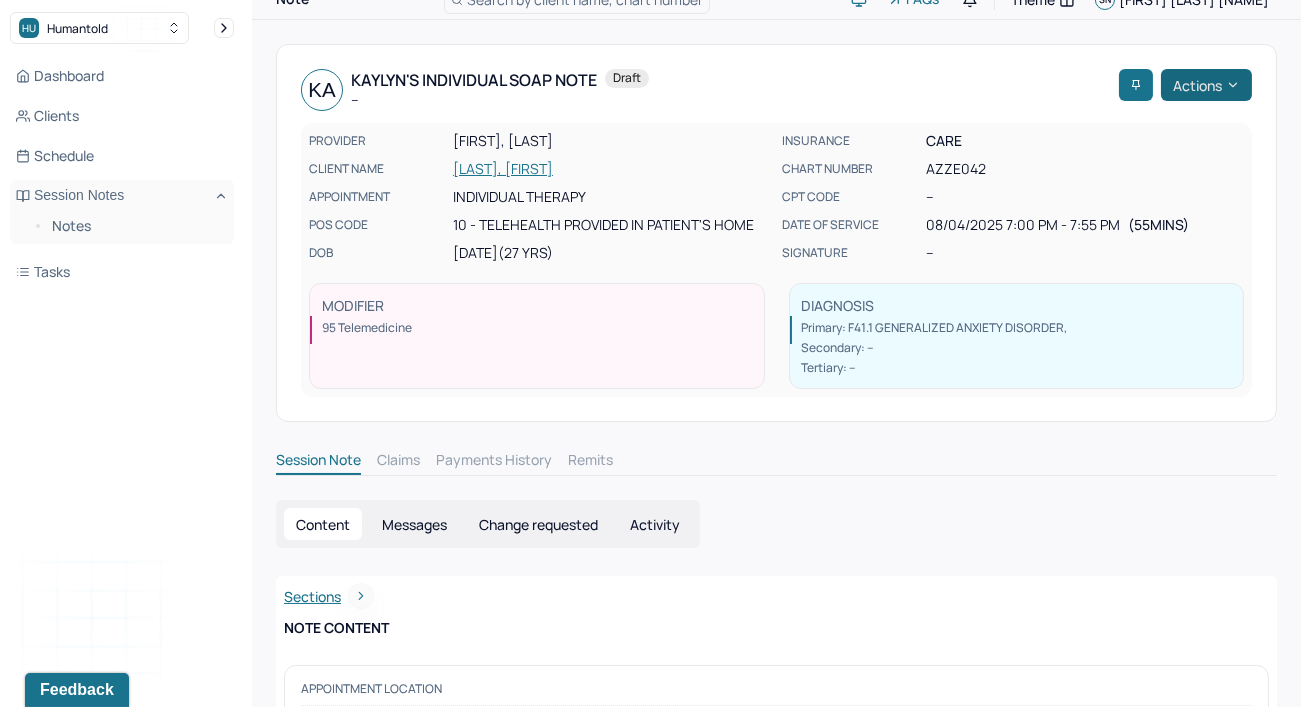 click on "Actions" at bounding box center (1206, 85) 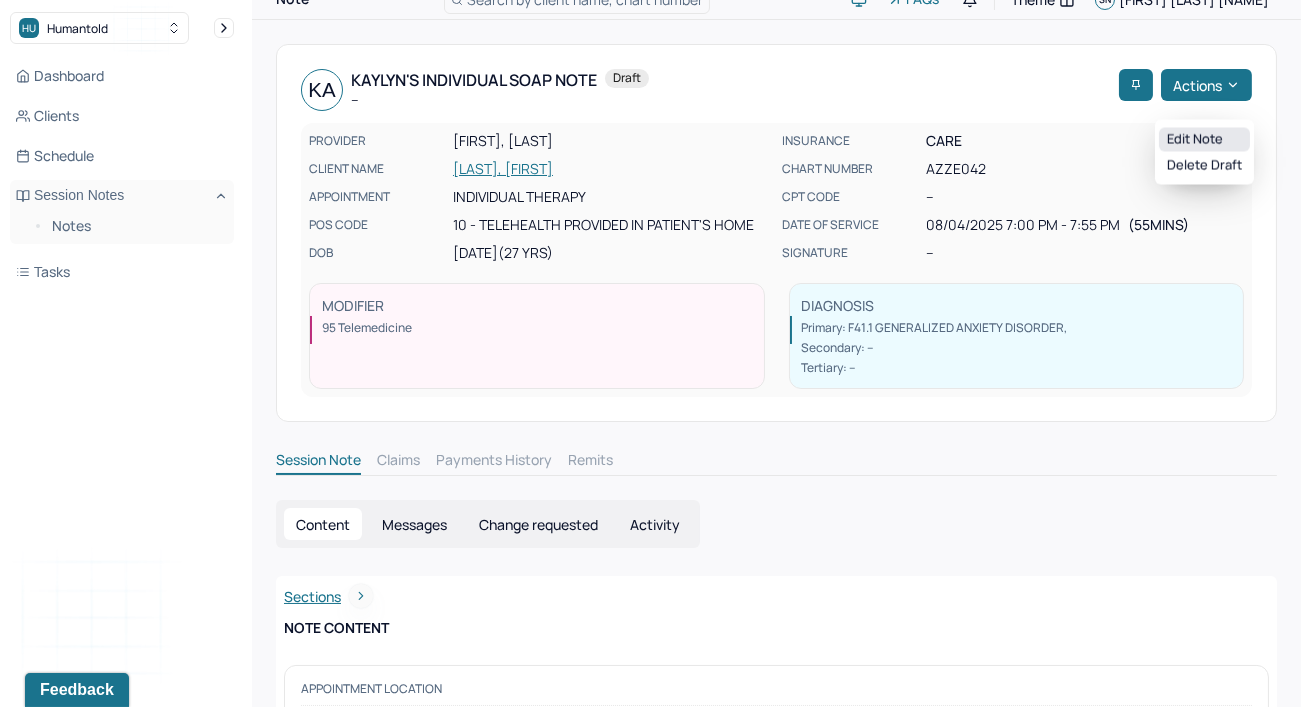 click on "Edit note" at bounding box center [1204, 139] 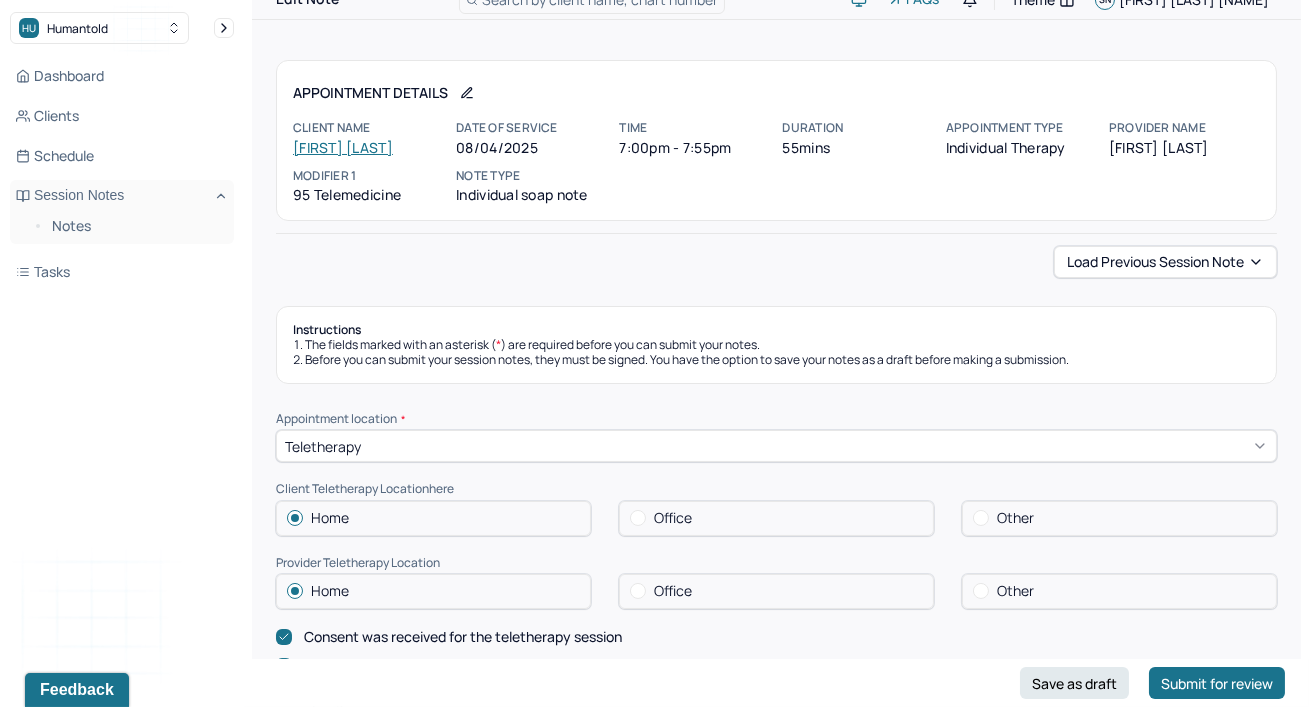 click on "Appointment Details Client name [NAME] [LAST] Date of service 08/04/2025 Time 7:00pm - 7:55pm Duration 55mins Appointment type individual therapy Provider name [NAME] [LAST] Modifier 1 95 Telemedicine Note type Individual soap note" at bounding box center [776, 140] 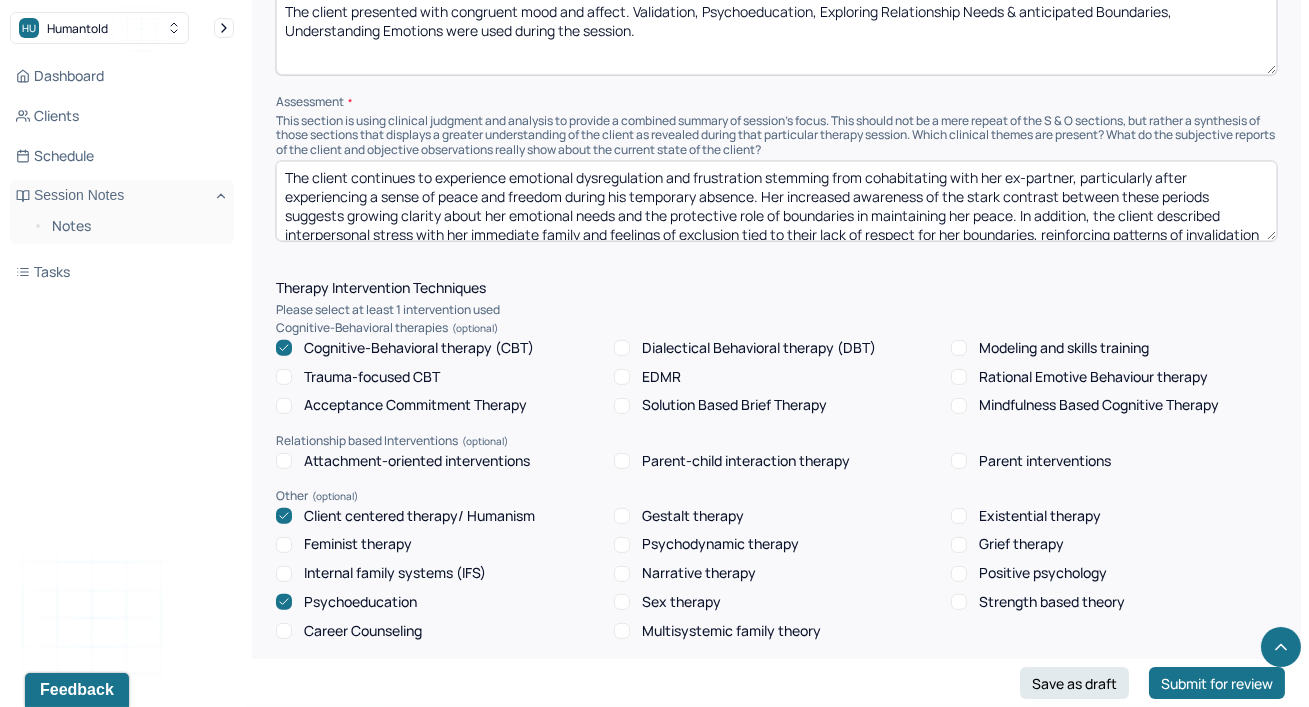 scroll, scrollTop: 1504, scrollLeft: 0, axis: vertical 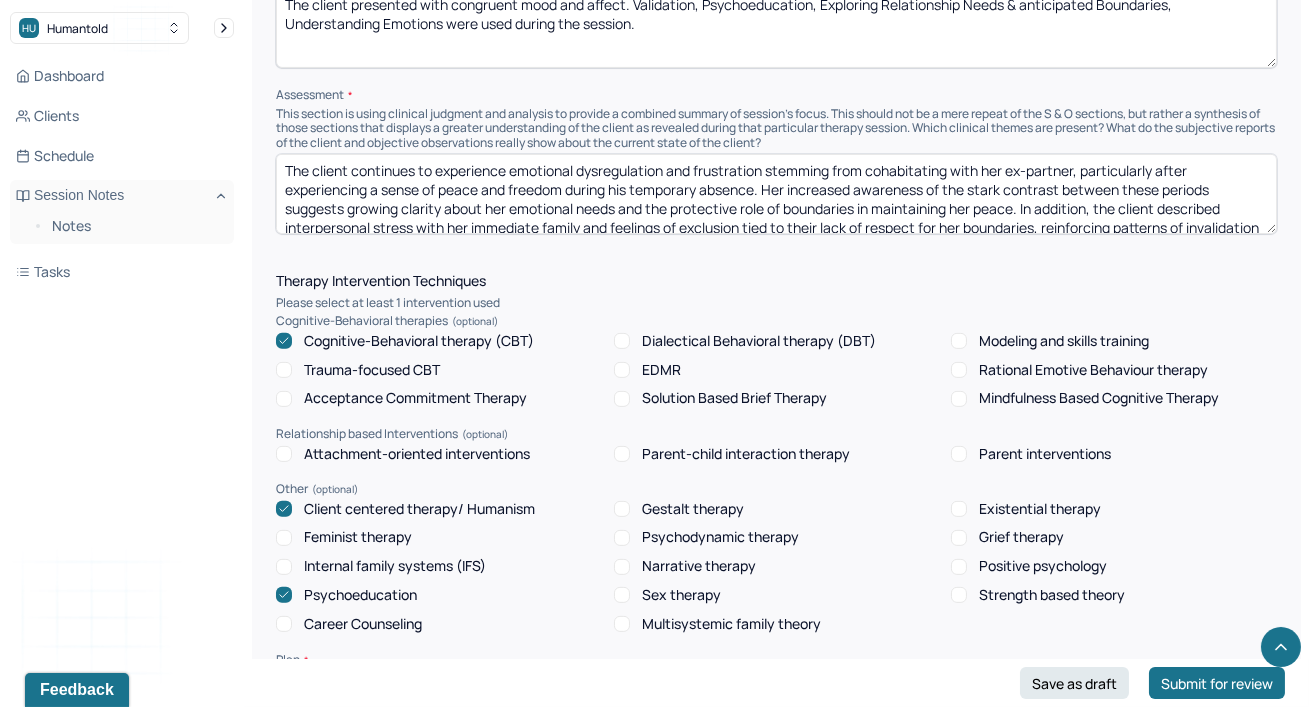 click on "The client continues to experience emotional dysregulation and frustration stemming from cohabitating with her ex-partner, particularly after experiencing a sense of peace and freedom during his temporary absence. Her increased awareness of the stark contrast between these periods suggests growing clarity about her emotional needs and the protective role of boundaries in maintaining her peace. In addition, the client described interpersonal stress with her immediate family and feelings of exclusion tied to their lack of respect for her boundaries, reinforcing patterns of invalidation that impact her sense of belonging. The client may likely benefit from continued support in maintaining and communicating boundaries, processing relational disappointments, and developing a sustainable plan to separate living arrangements to facilitate long-term healing." at bounding box center (776, 194) 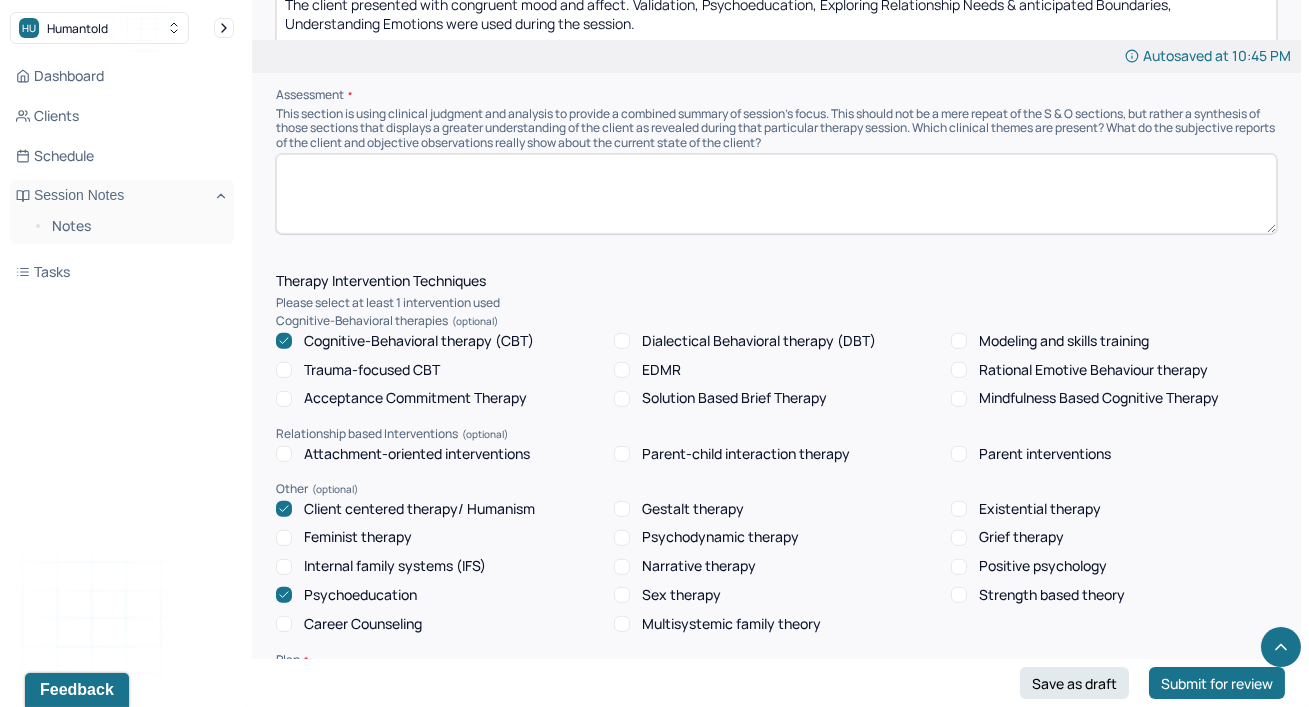 type 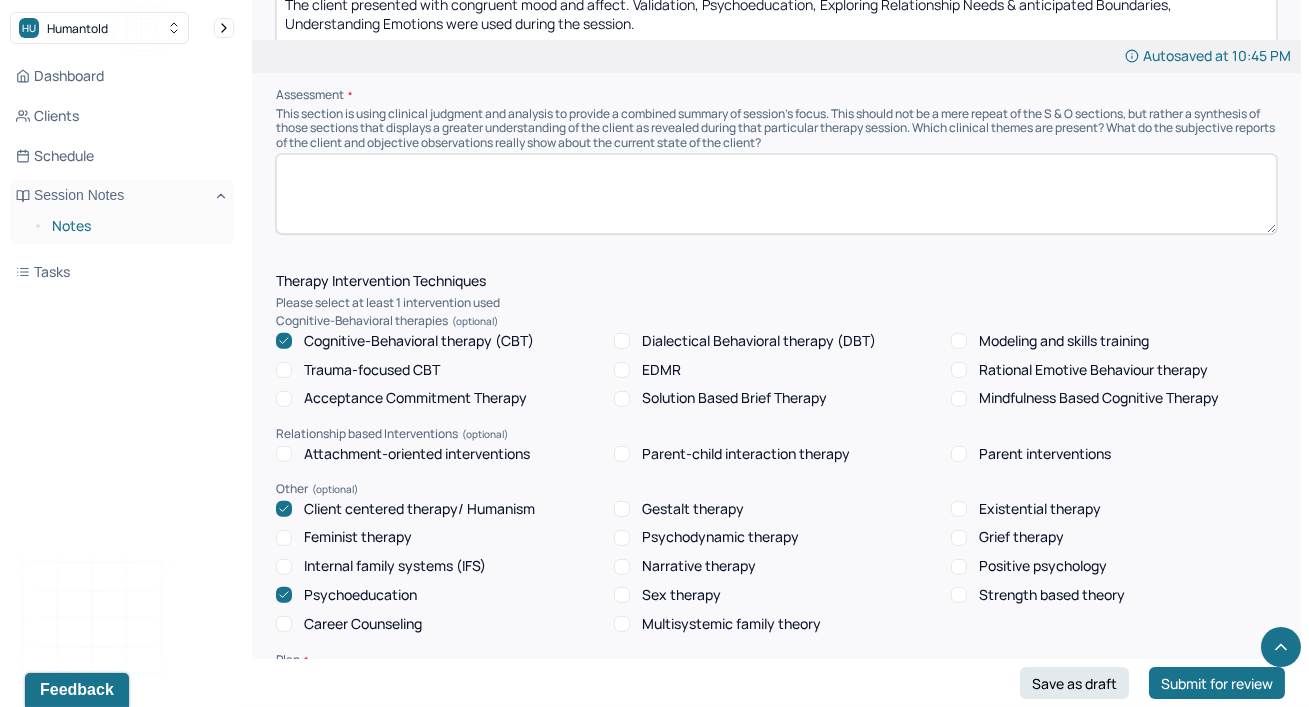 click on "Notes" at bounding box center [135, 226] 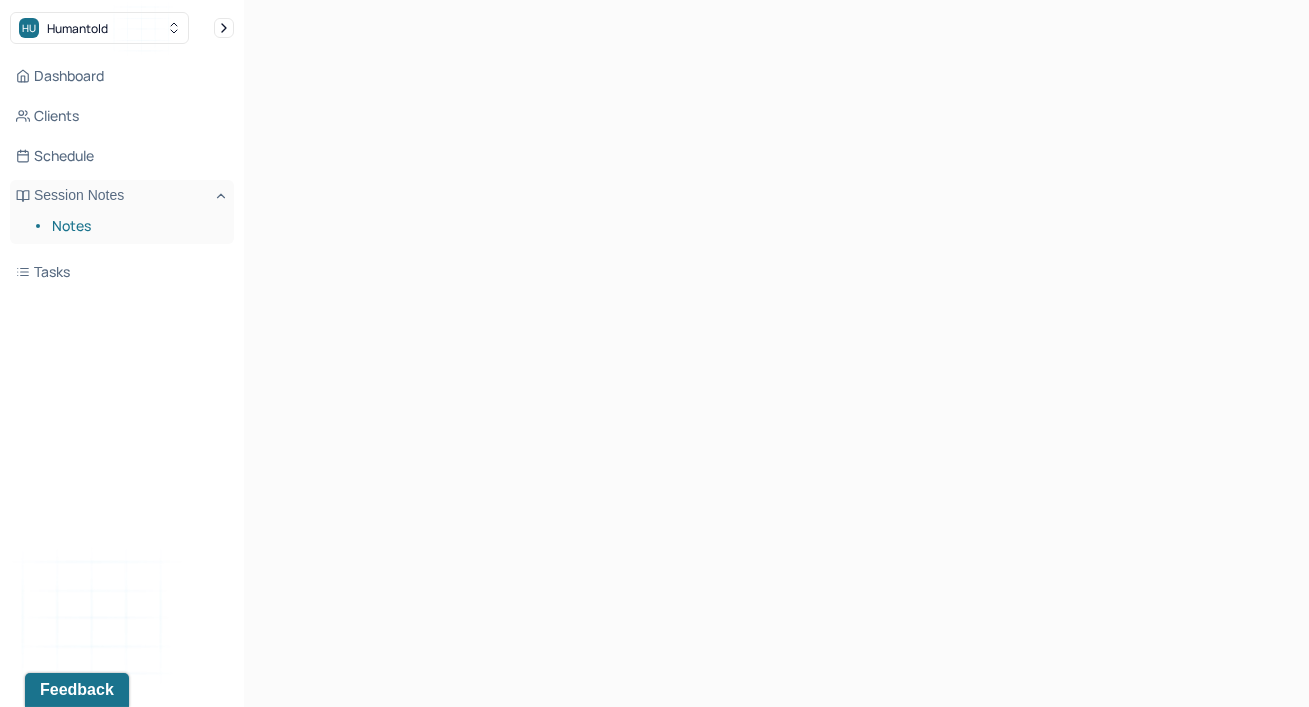 scroll, scrollTop: 0, scrollLeft: 0, axis: both 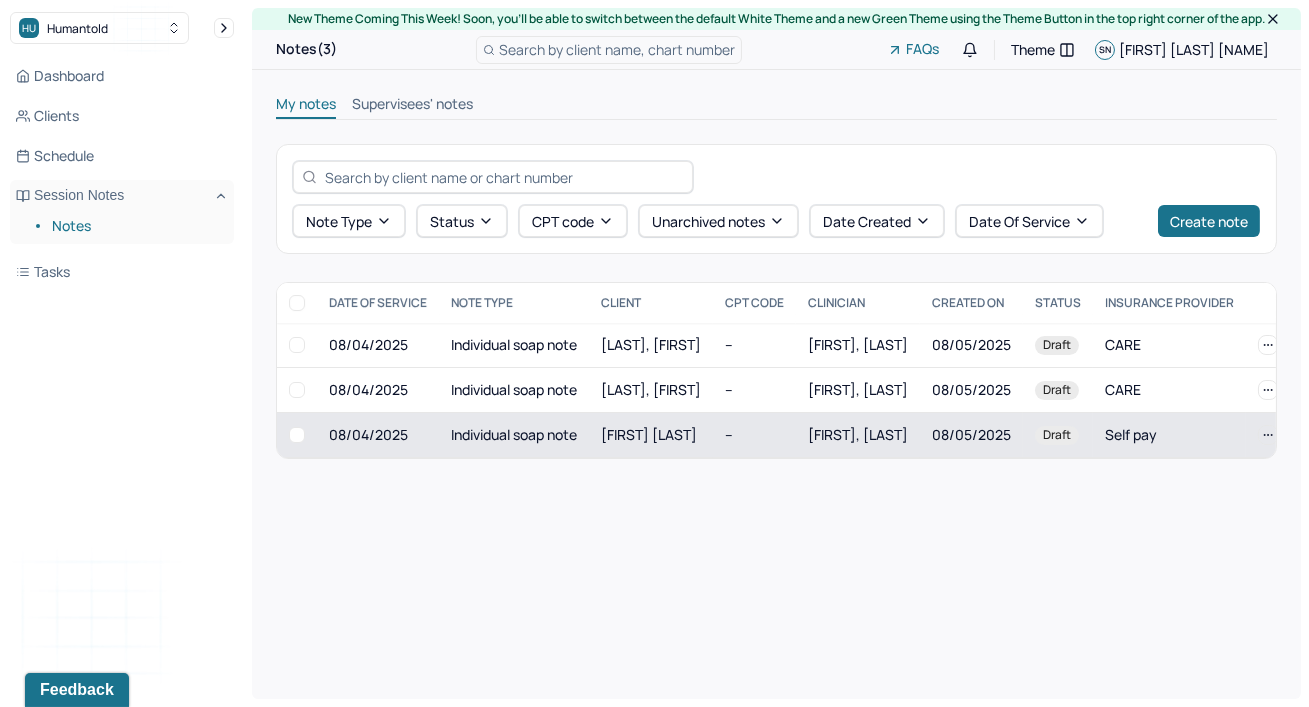 click on "08/04/2025" at bounding box center [378, 435] 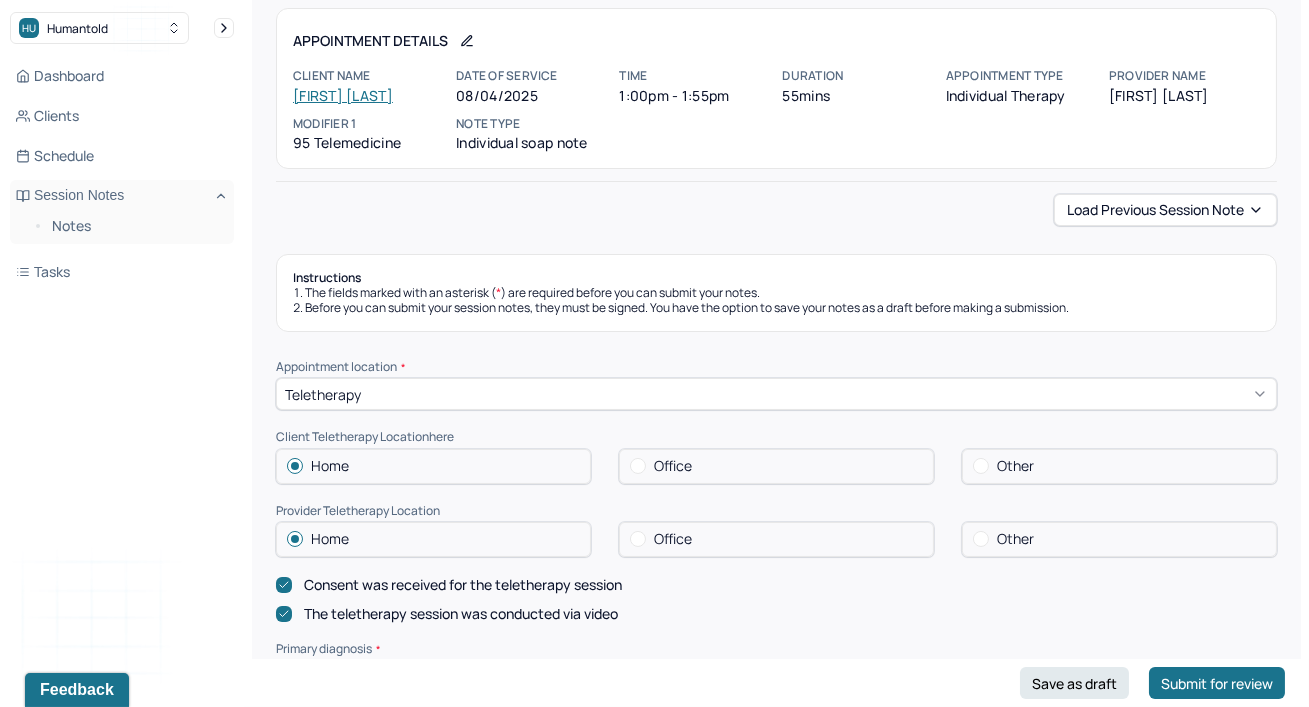 scroll, scrollTop: 109, scrollLeft: 0, axis: vertical 